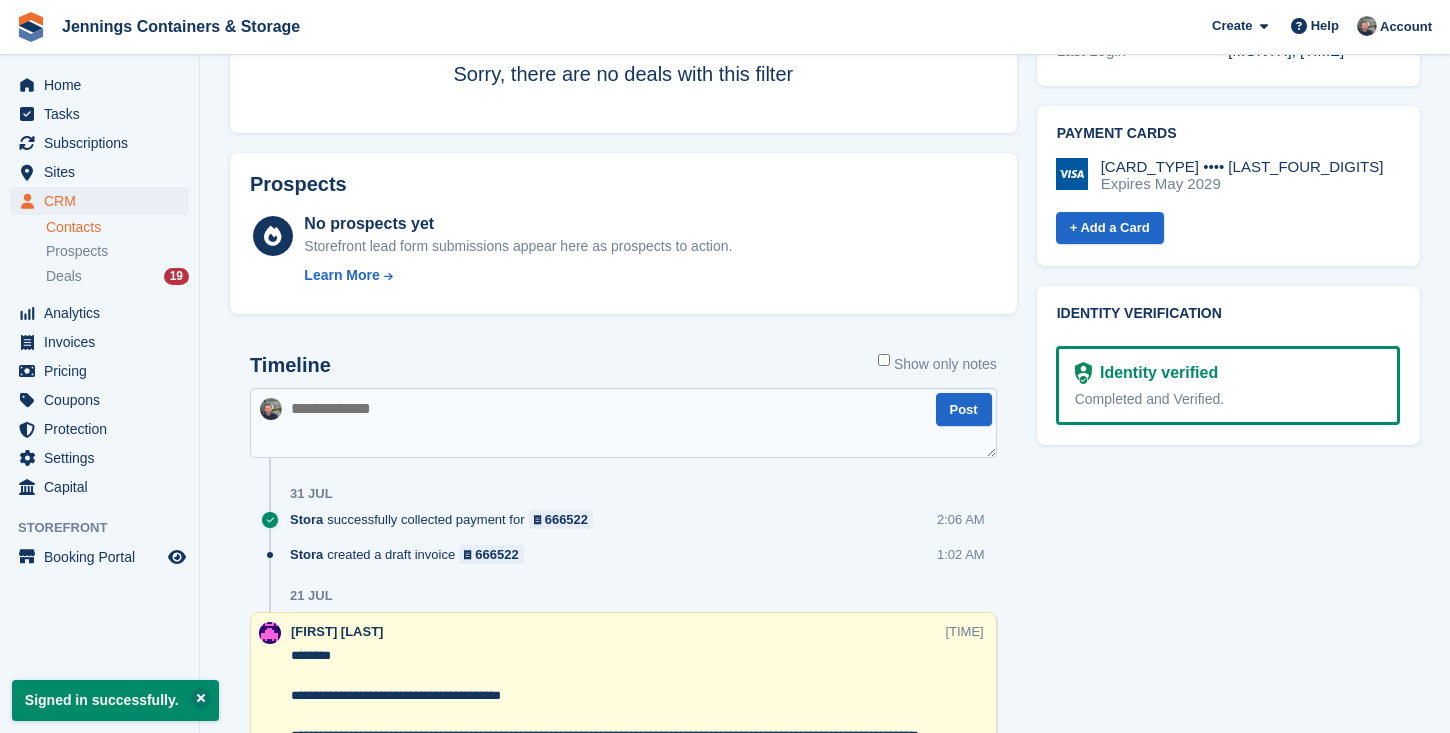 scroll, scrollTop: 826, scrollLeft: 0, axis: vertical 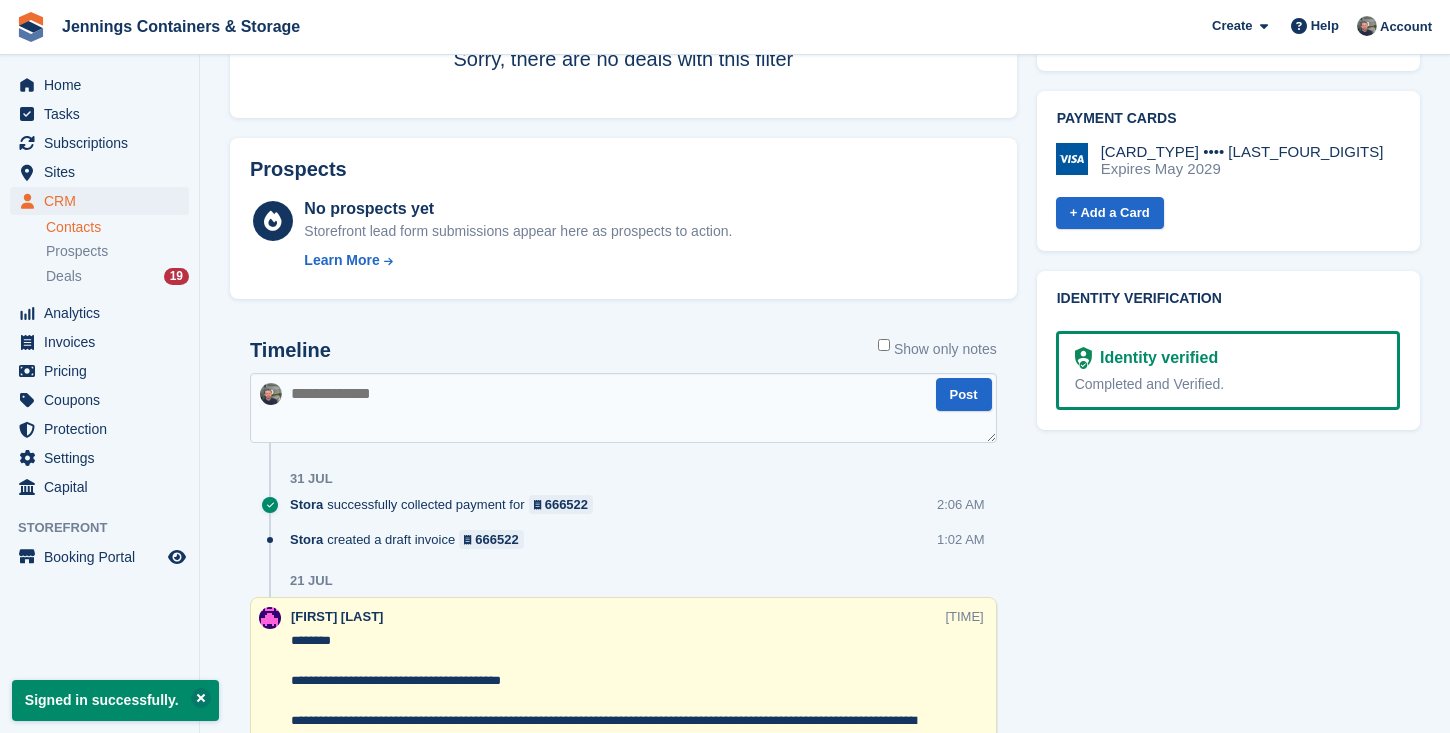 click at bounding box center (623, 408) 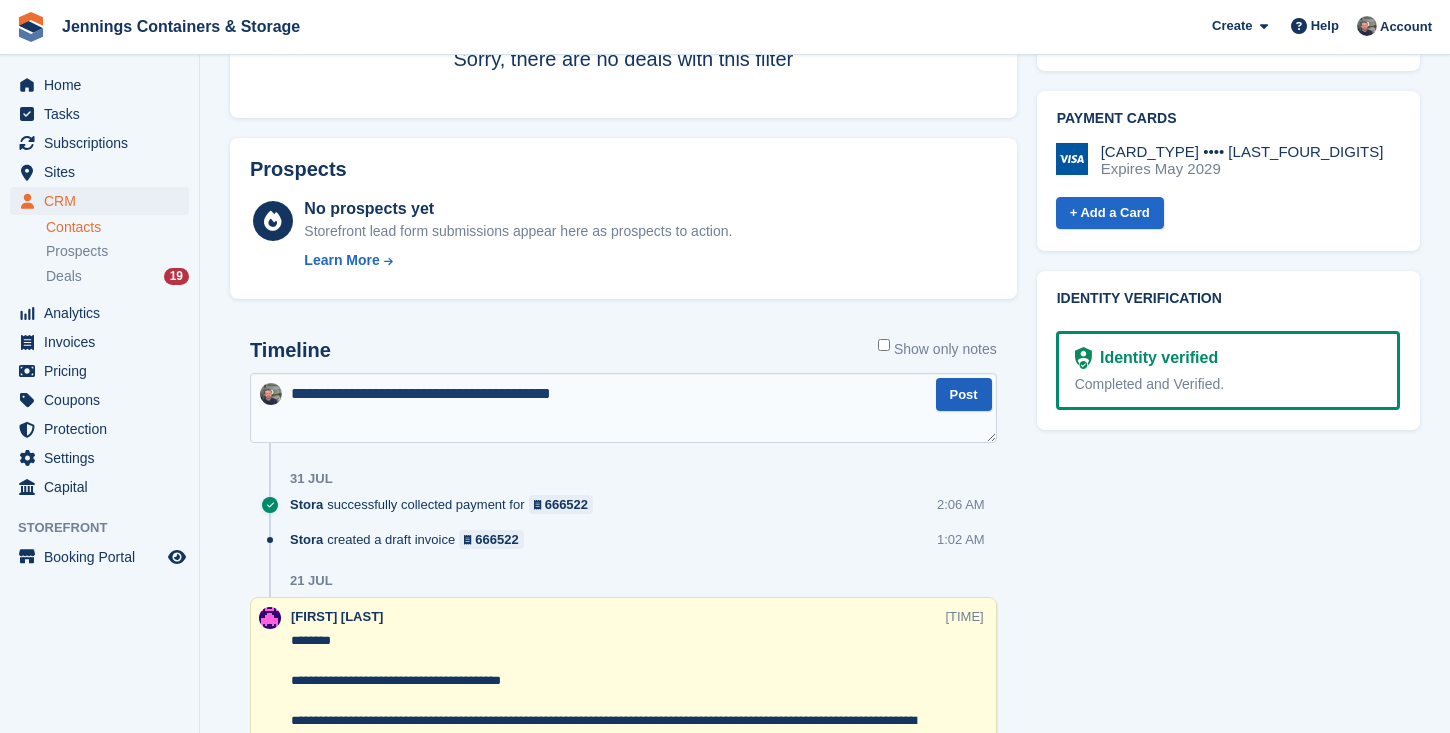type on "**********" 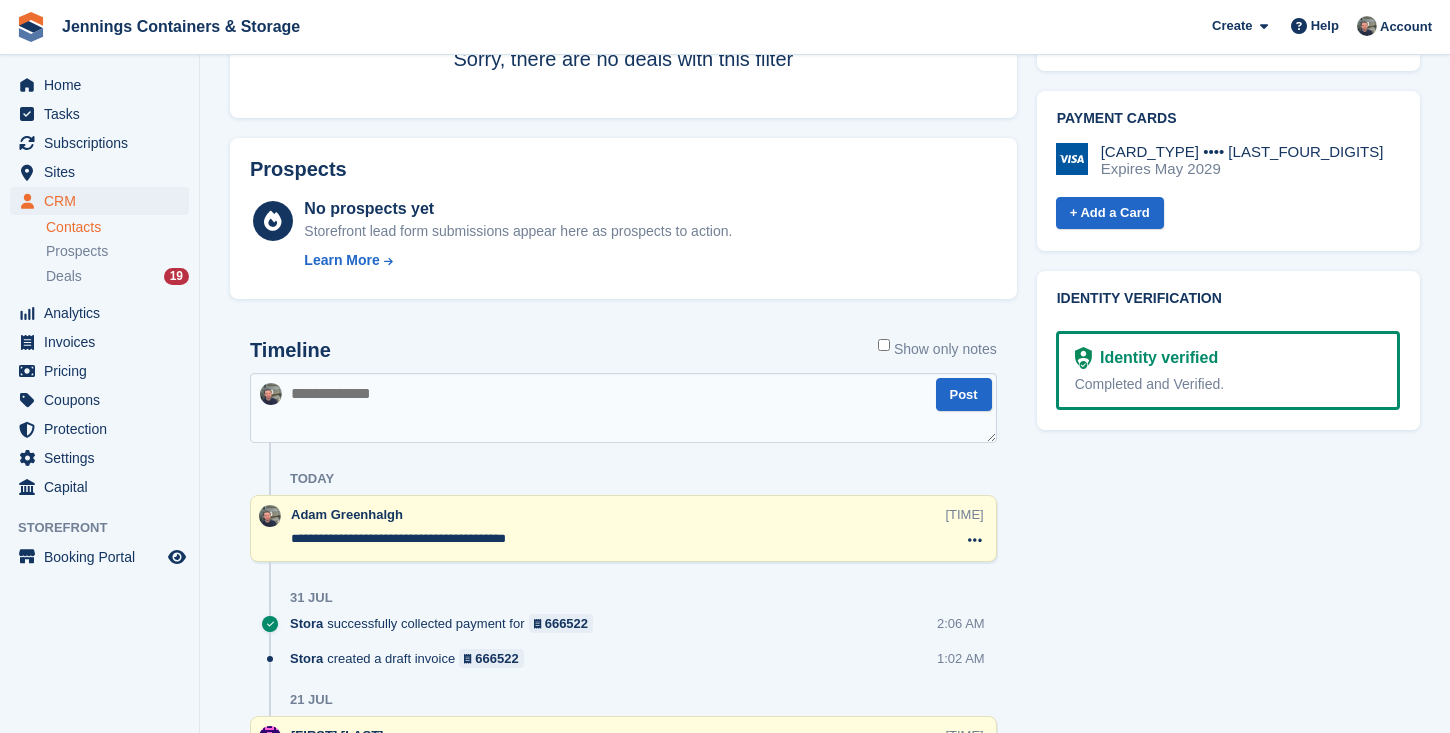 scroll, scrollTop: 914, scrollLeft: 0, axis: vertical 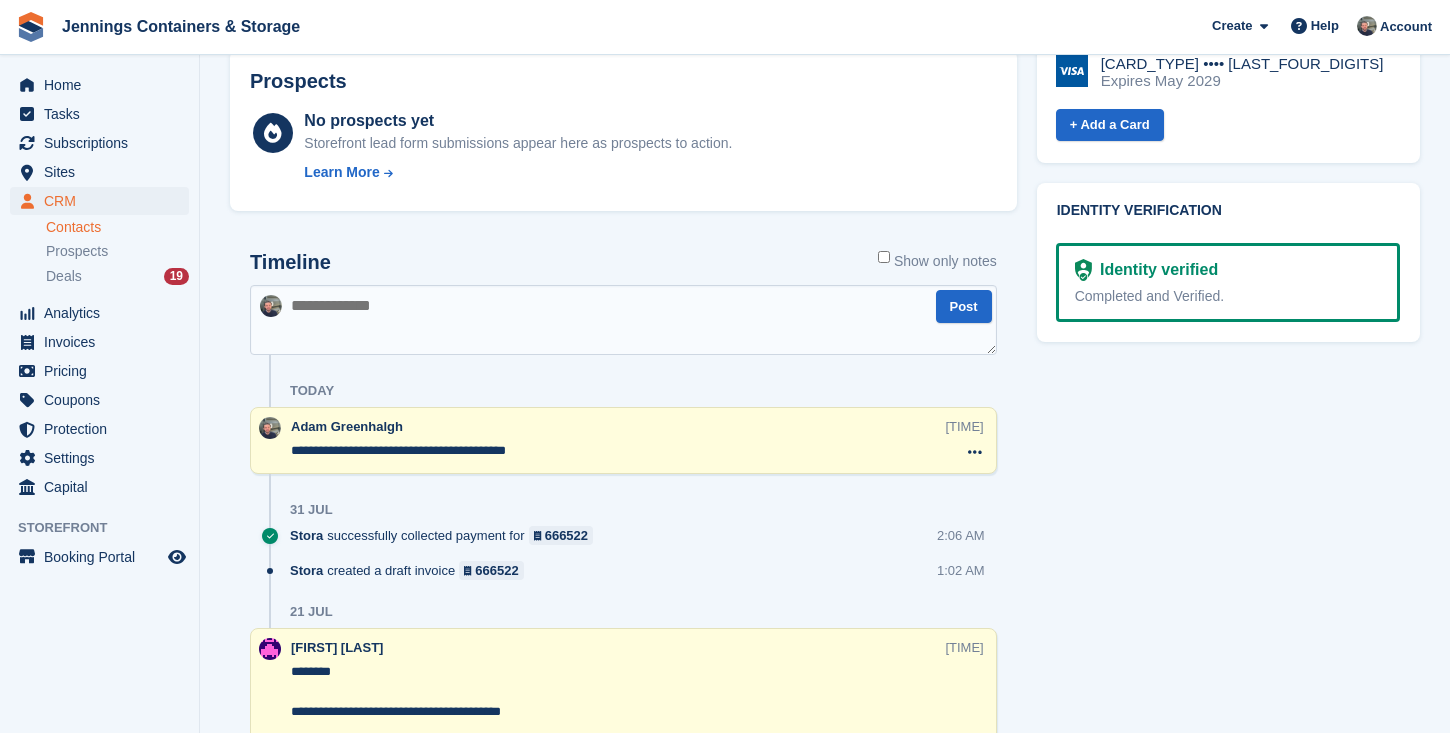 click on "Show only notes" at bounding box center (937, 261) 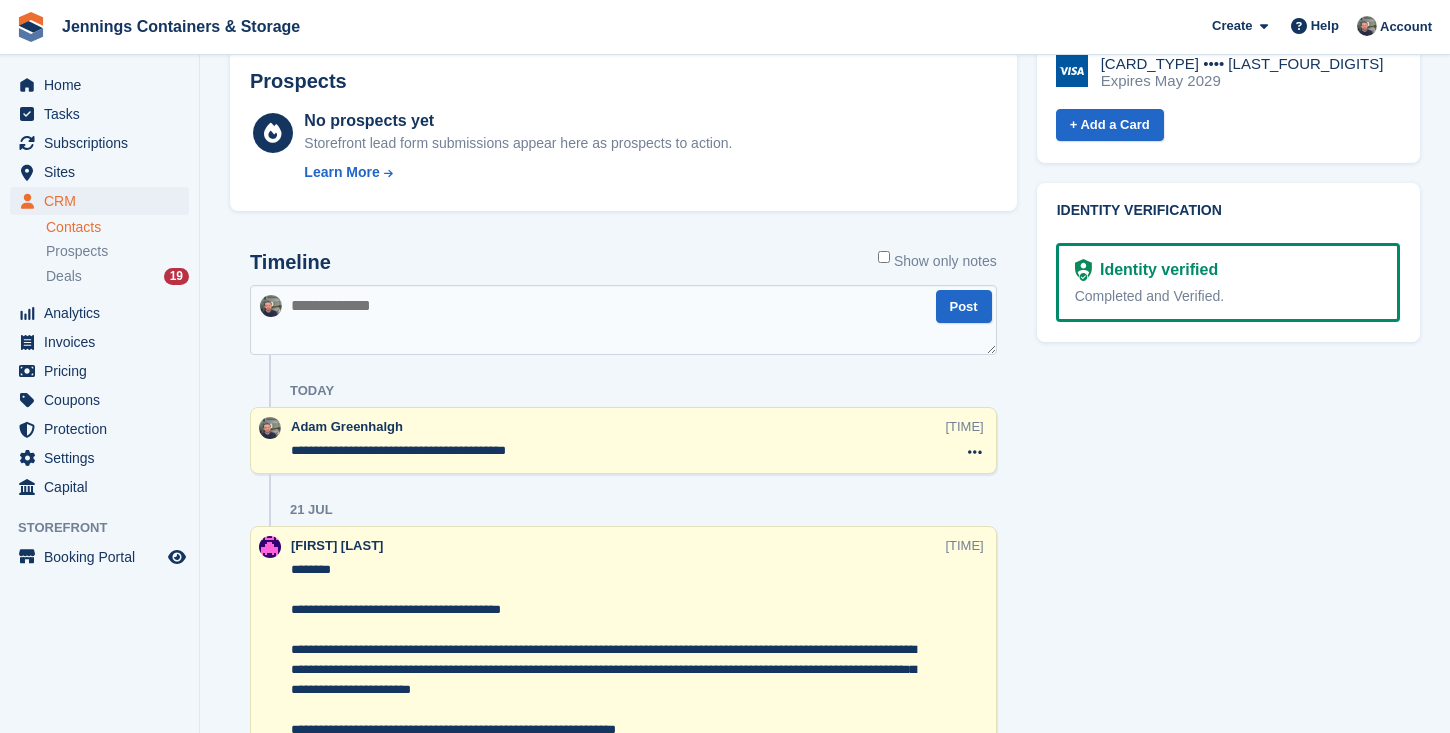 click on "Show only notes" at bounding box center (937, 261) 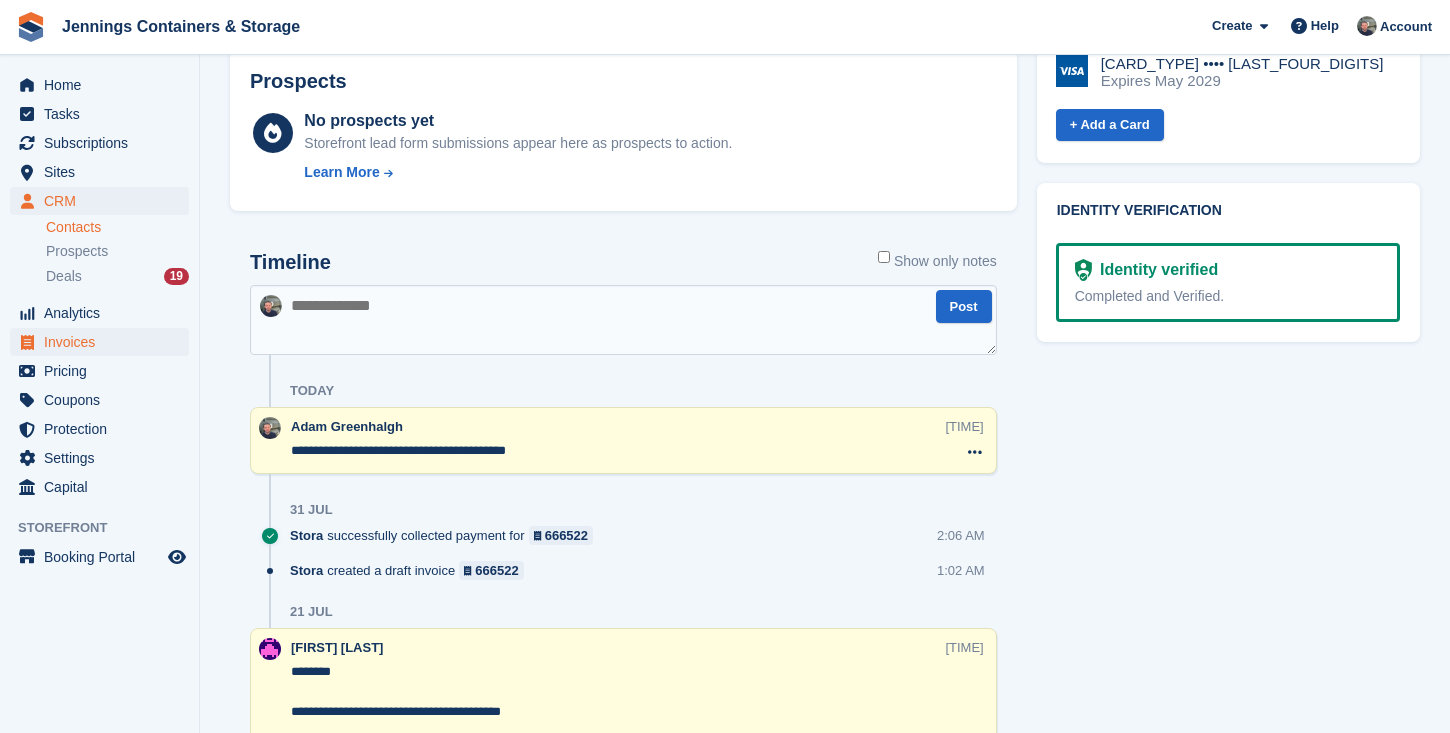 click on "Invoices" at bounding box center (104, 342) 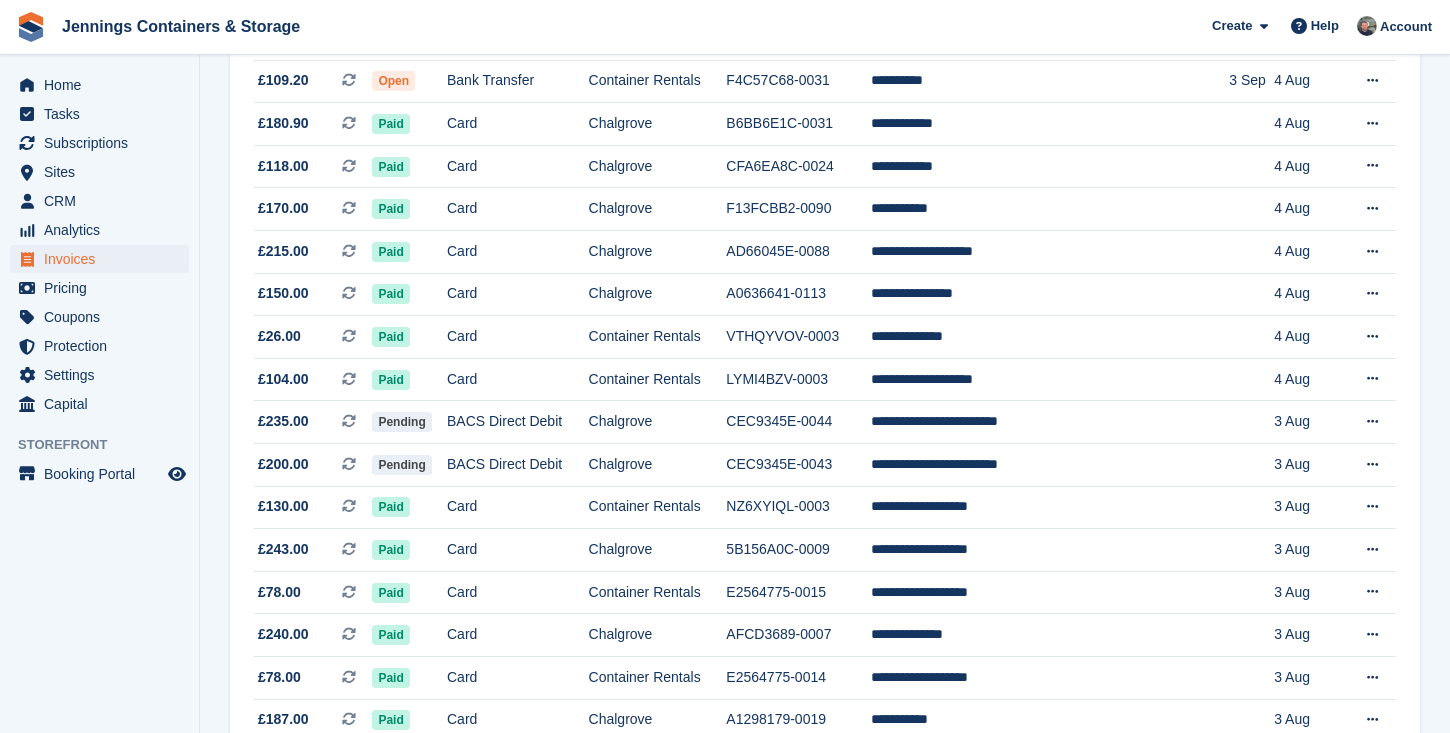 scroll, scrollTop: 0, scrollLeft: 0, axis: both 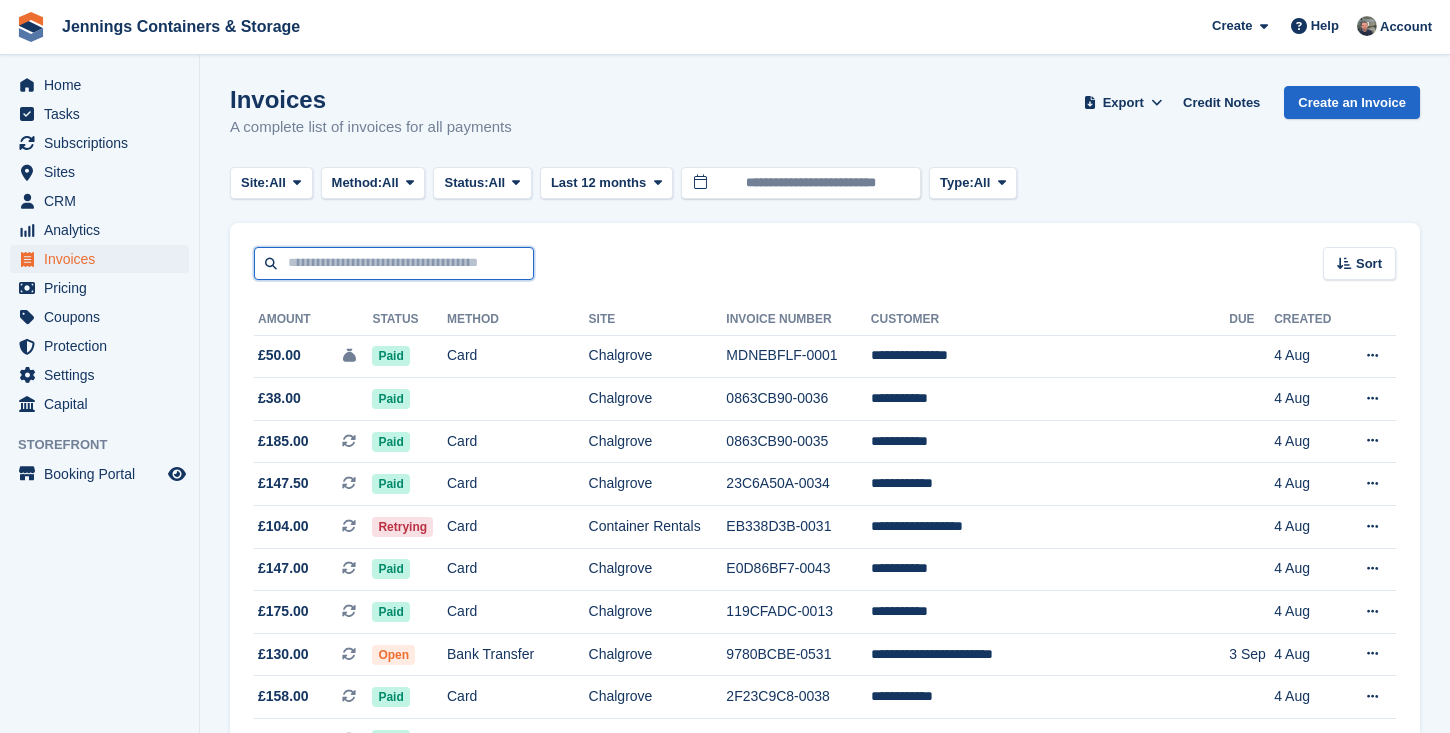 click at bounding box center [394, 263] 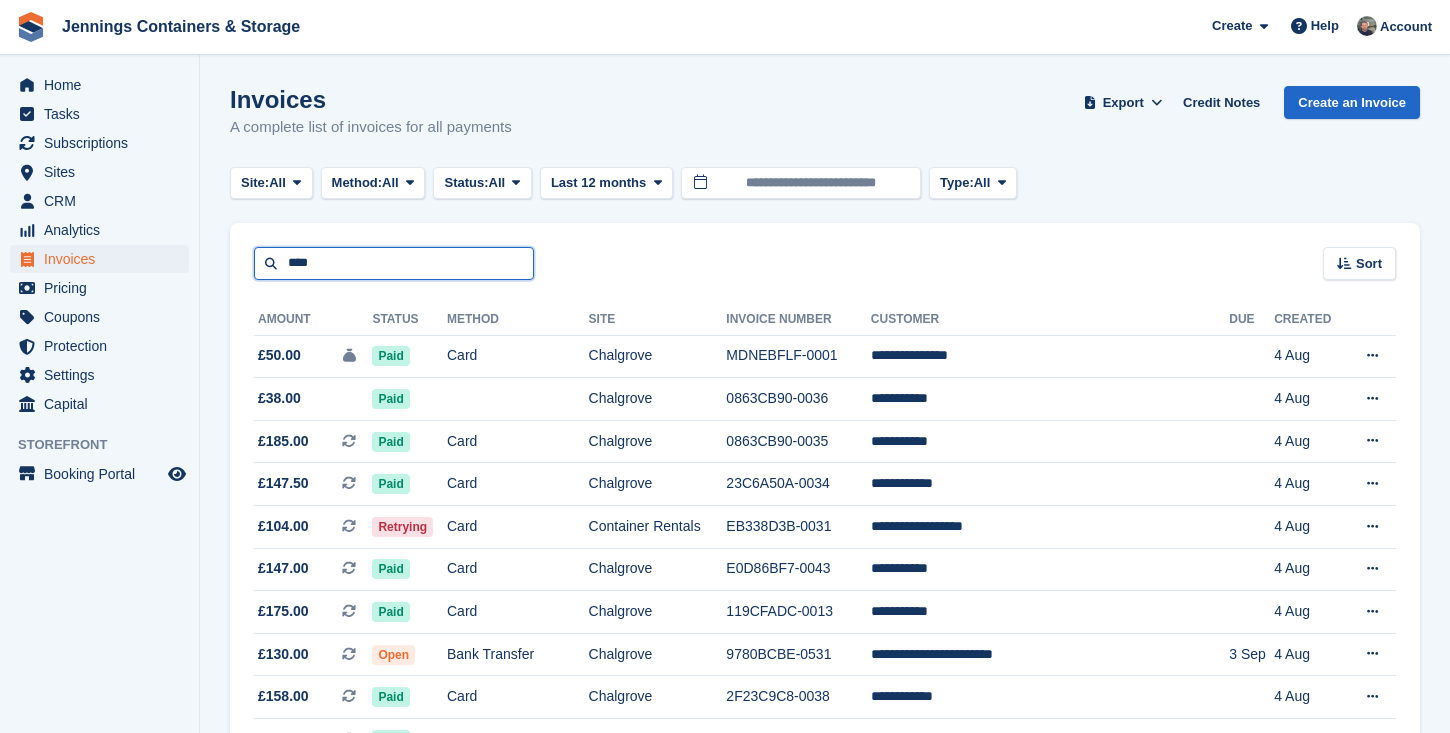 type on "****" 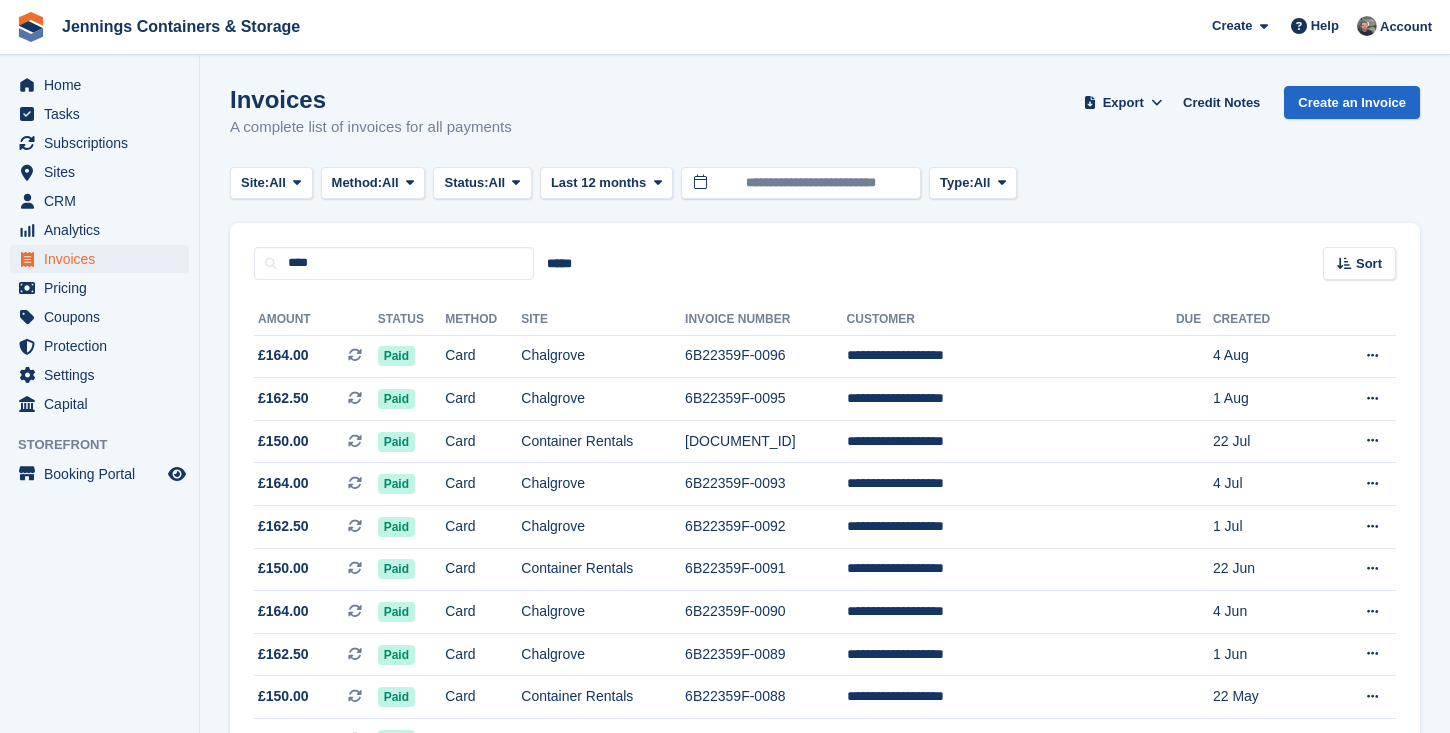 scroll, scrollTop: 0, scrollLeft: 0, axis: both 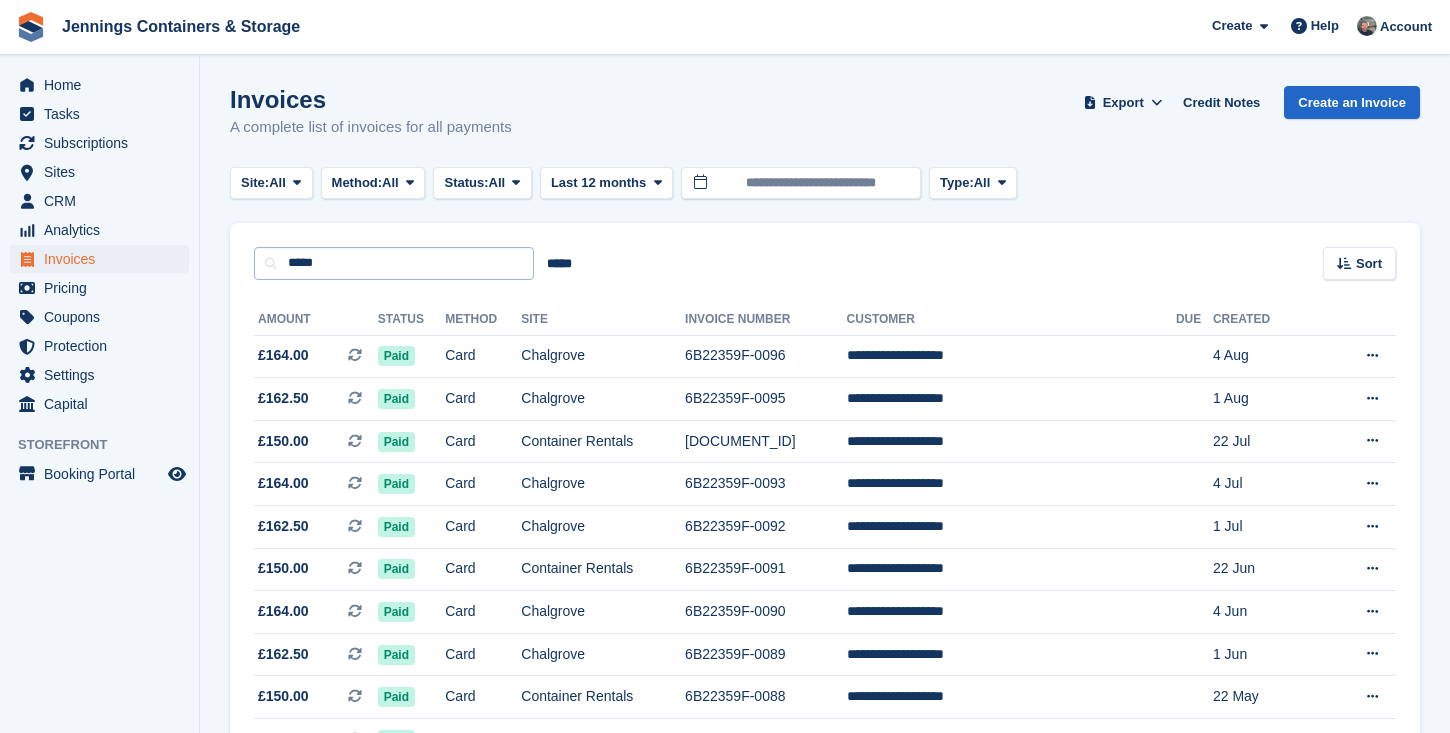 type on "*****" 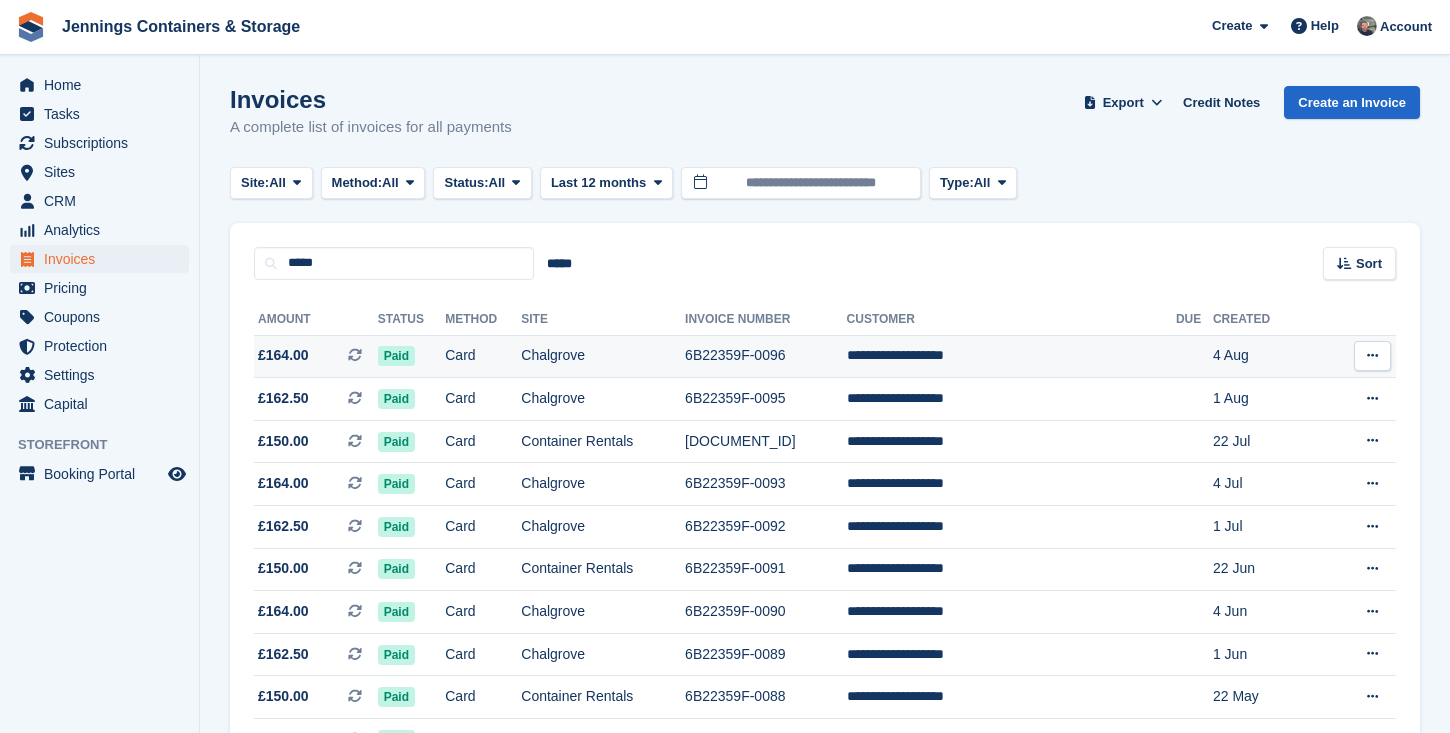 click on "Card" at bounding box center [483, 356] 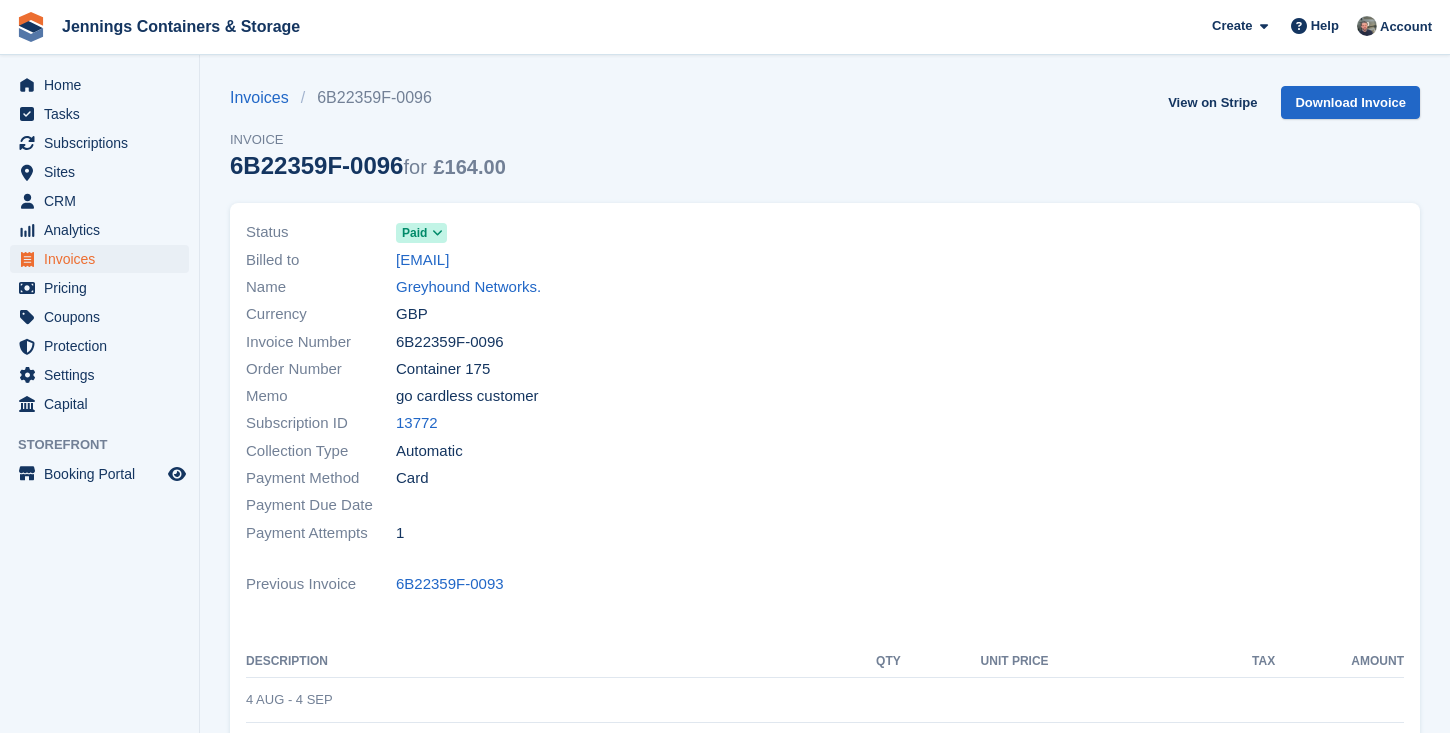 scroll, scrollTop: 0, scrollLeft: 0, axis: both 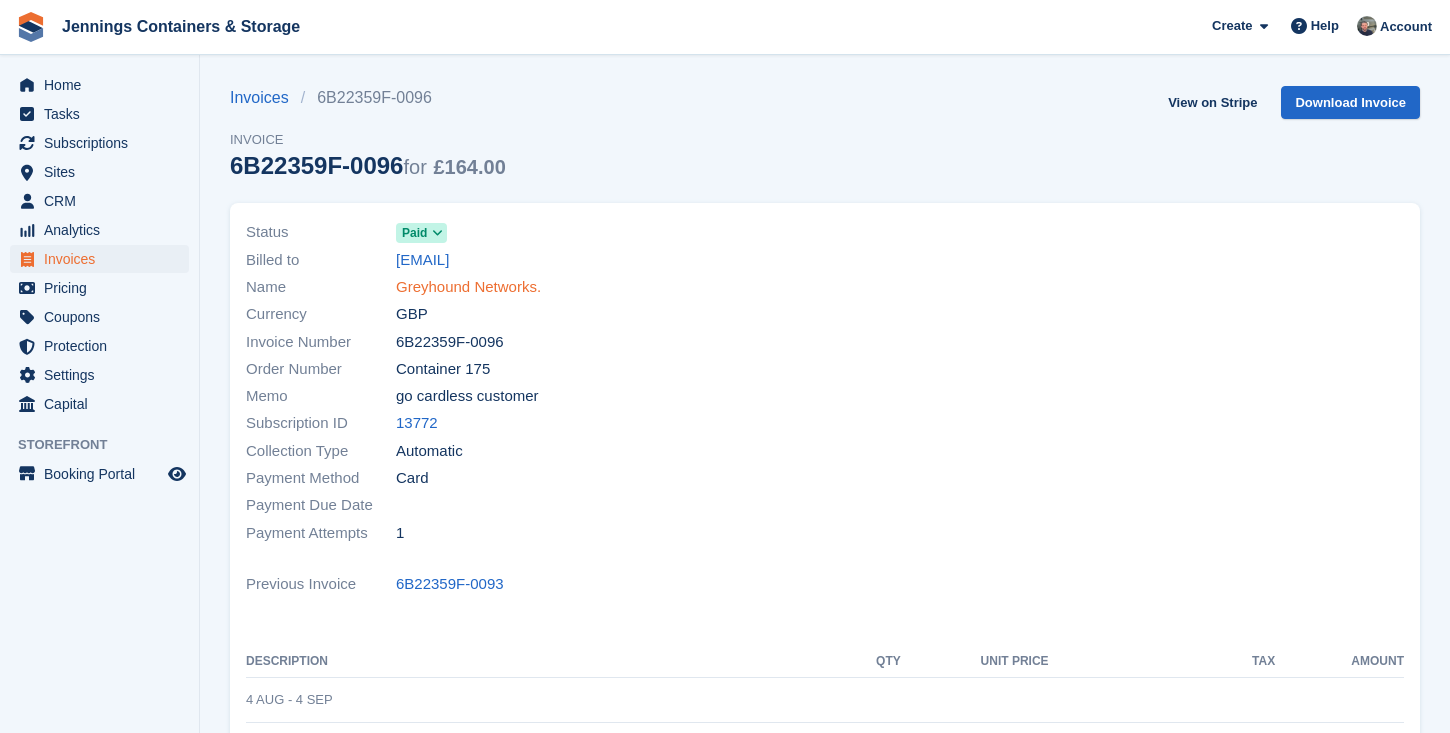 click on "Greyhound Networks." at bounding box center (468, 287) 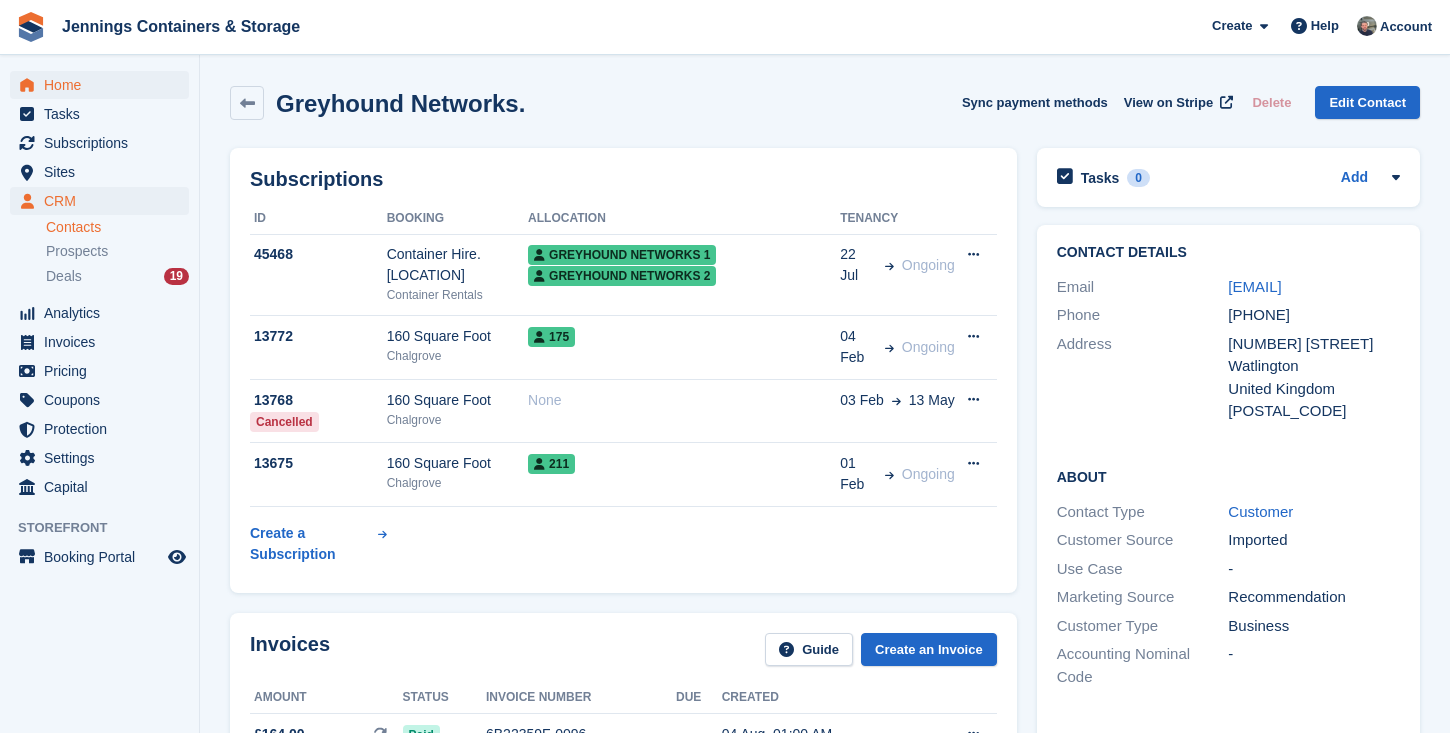 click on "Home" at bounding box center (104, 85) 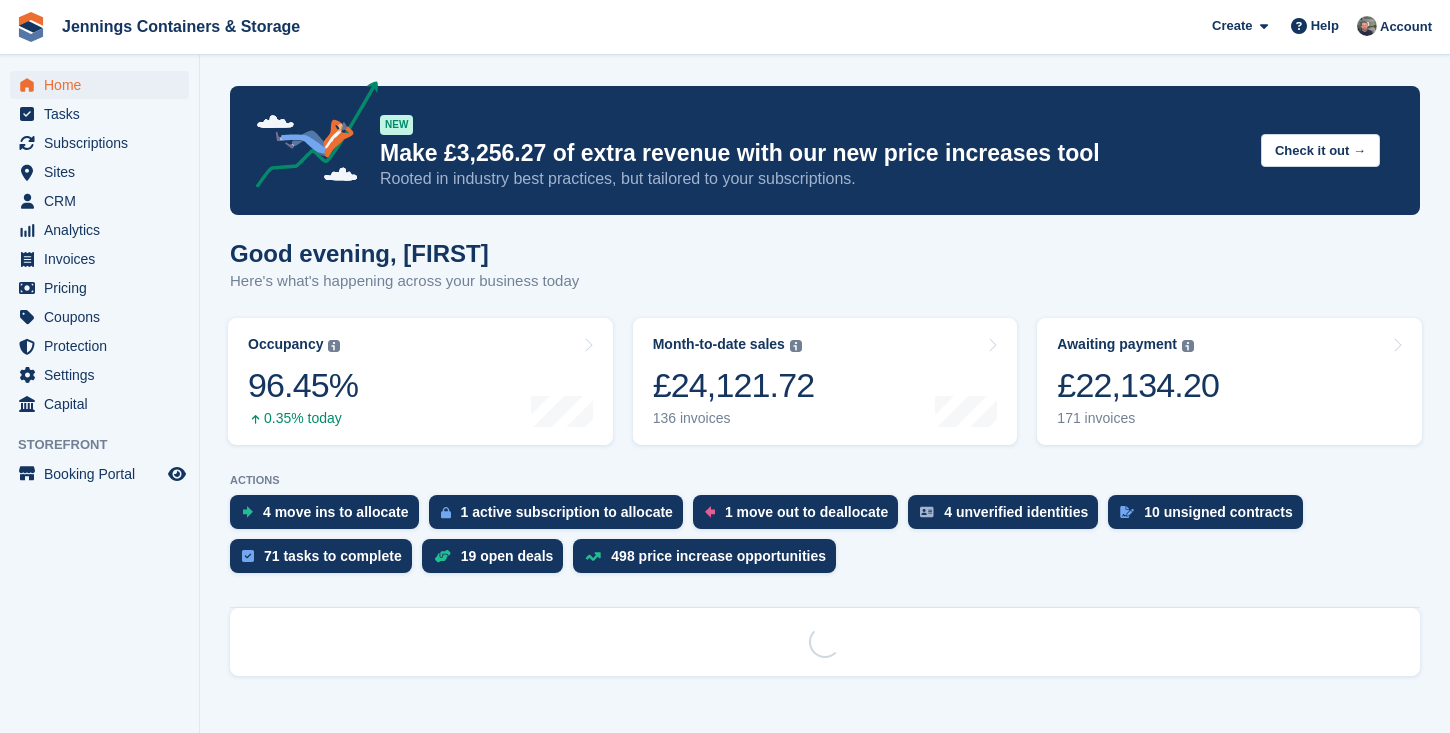 scroll, scrollTop: 0, scrollLeft: 0, axis: both 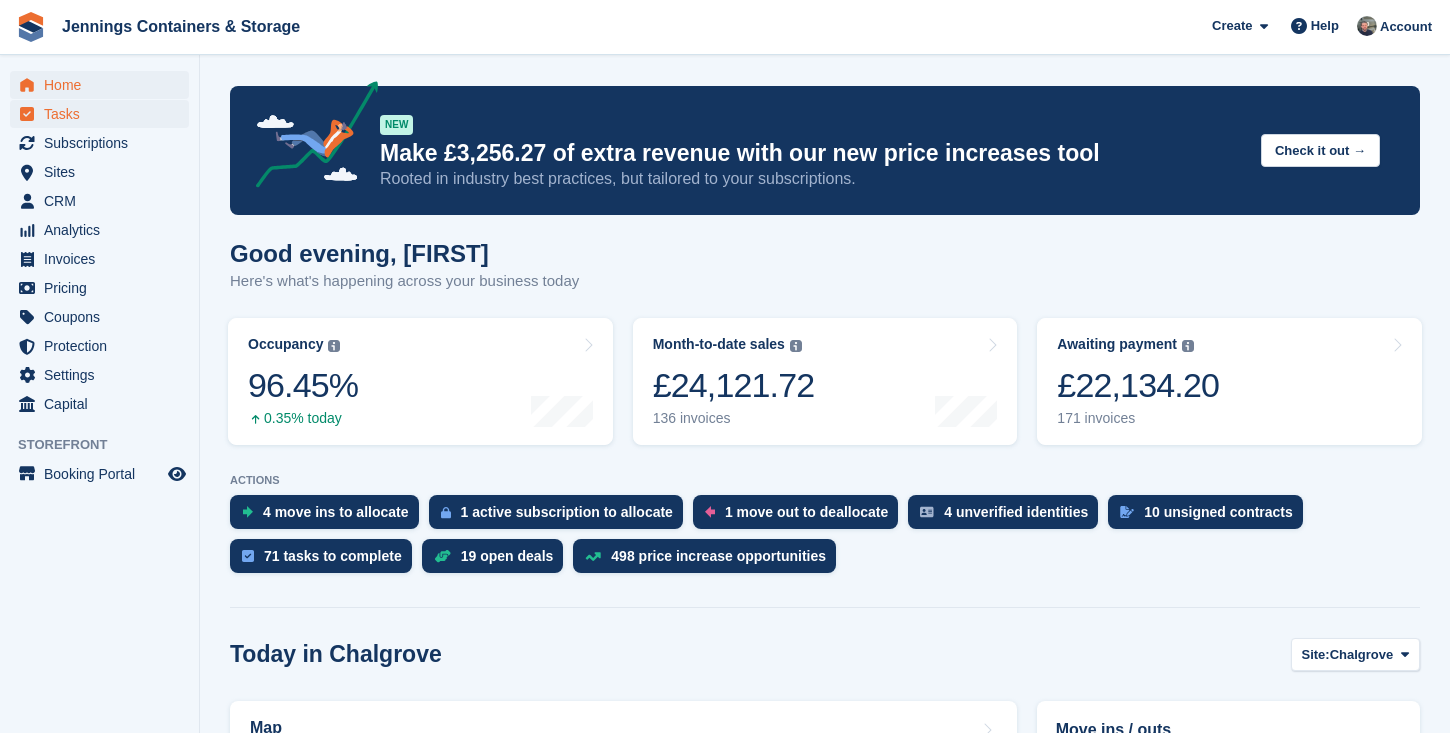 click on "Tasks" at bounding box center [104, 114] 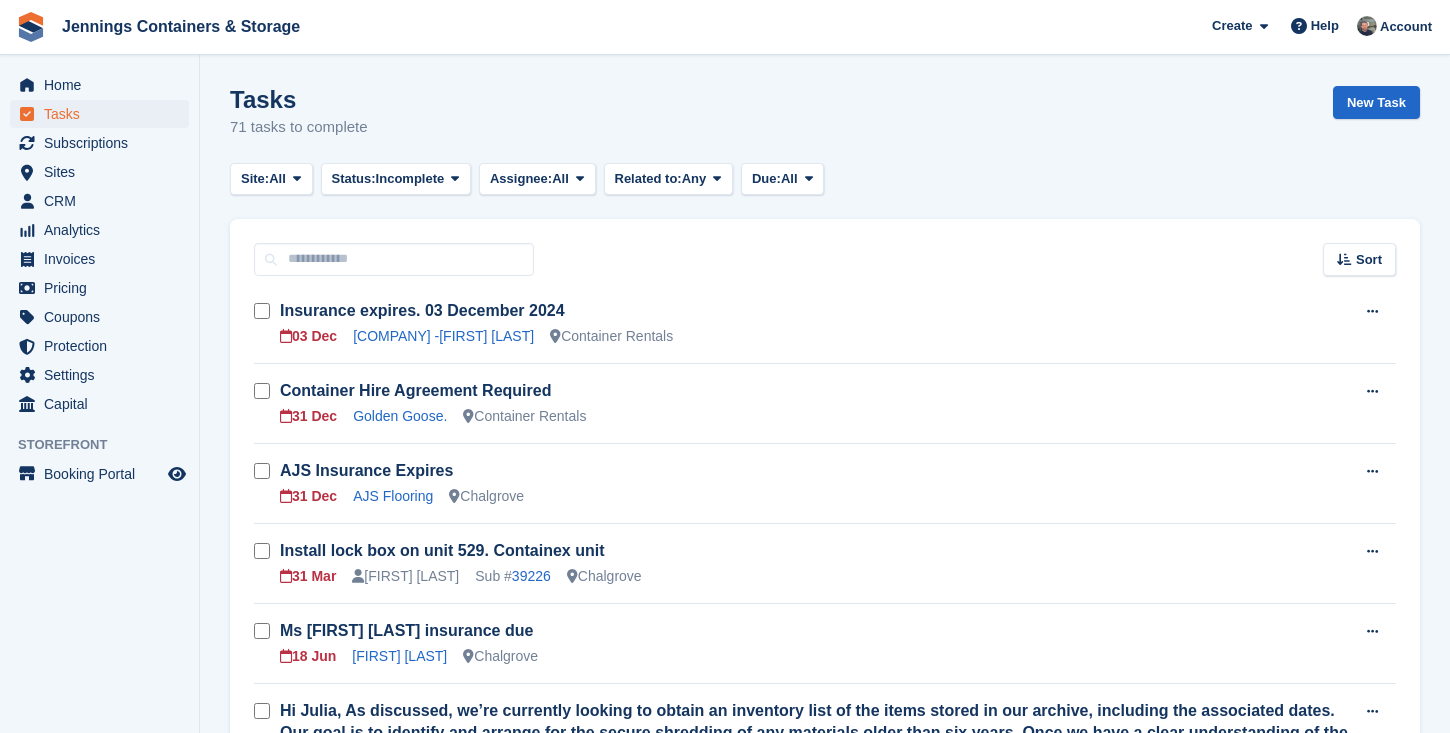 scroll, scrollTop: 0, scrollLeft: 0, axis: both 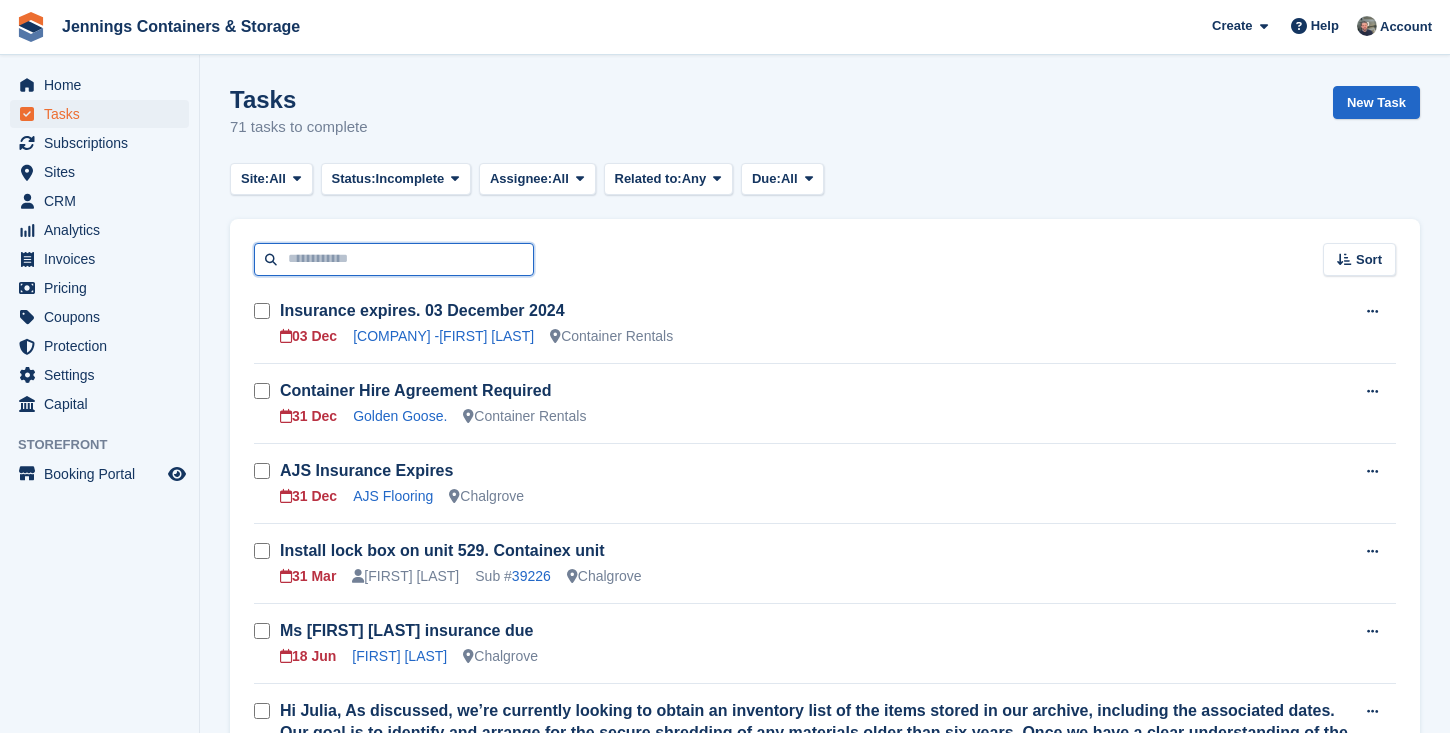 click at bounding box center [394, 259] 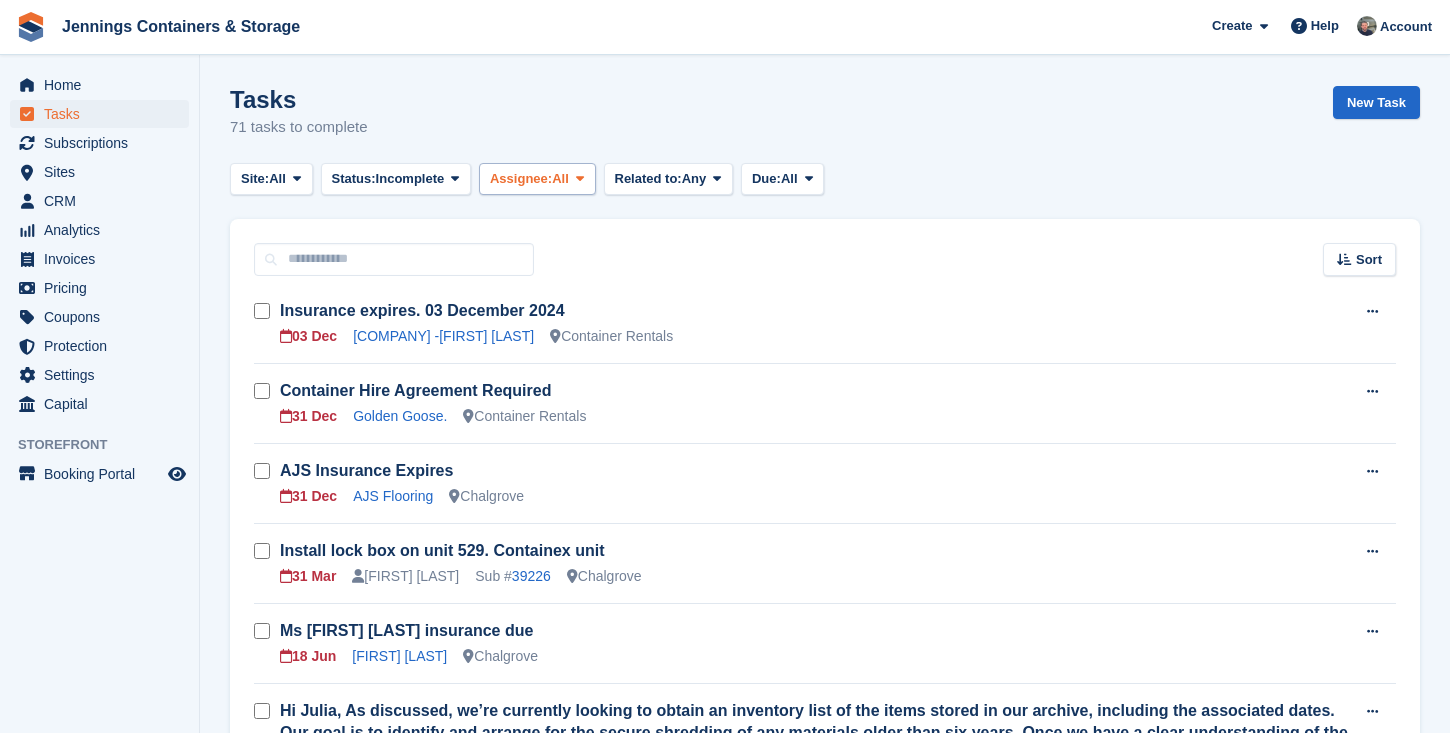 click on "Assignee:" at bounding box center (521, 179) 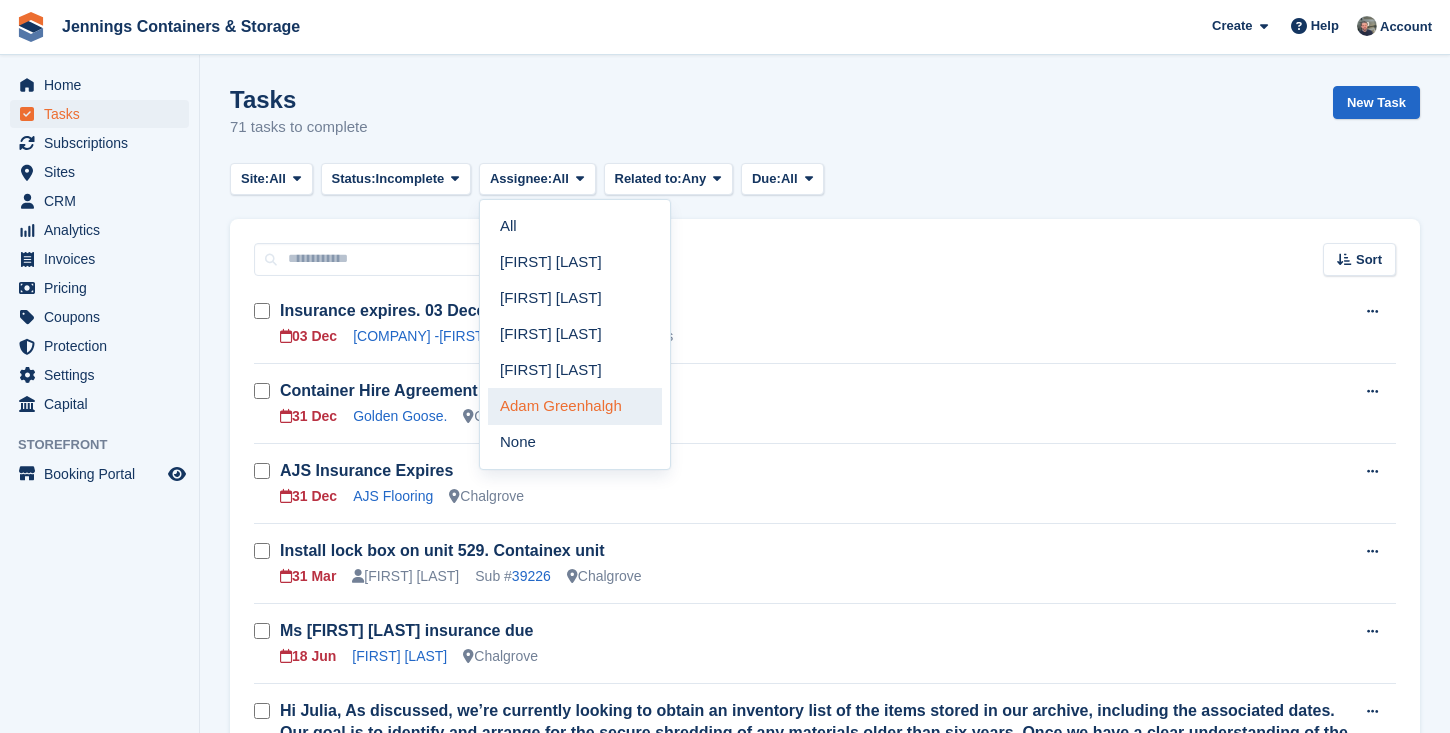 click on "Adam Greenhalgh" at bounding box center (575, 406) 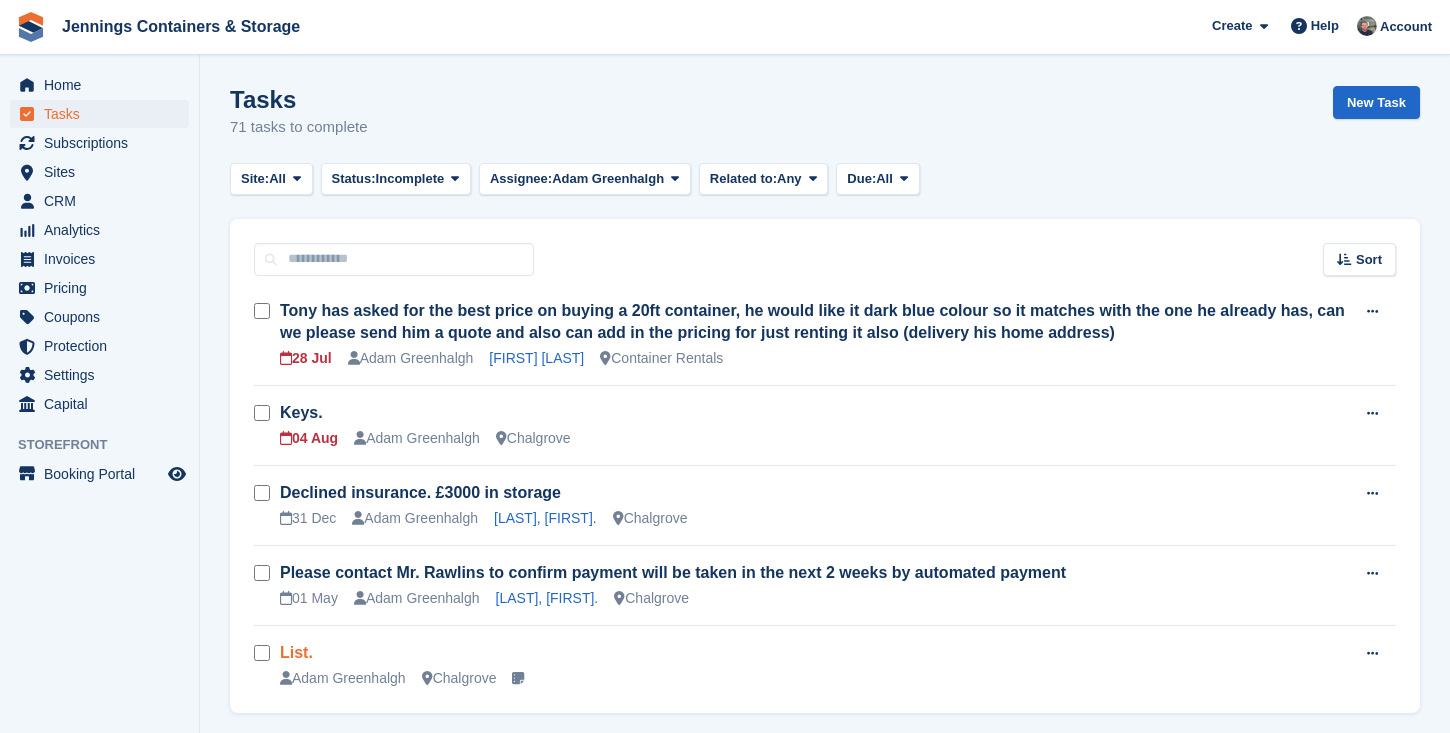 click on "List." at bounding box center [296, 652] 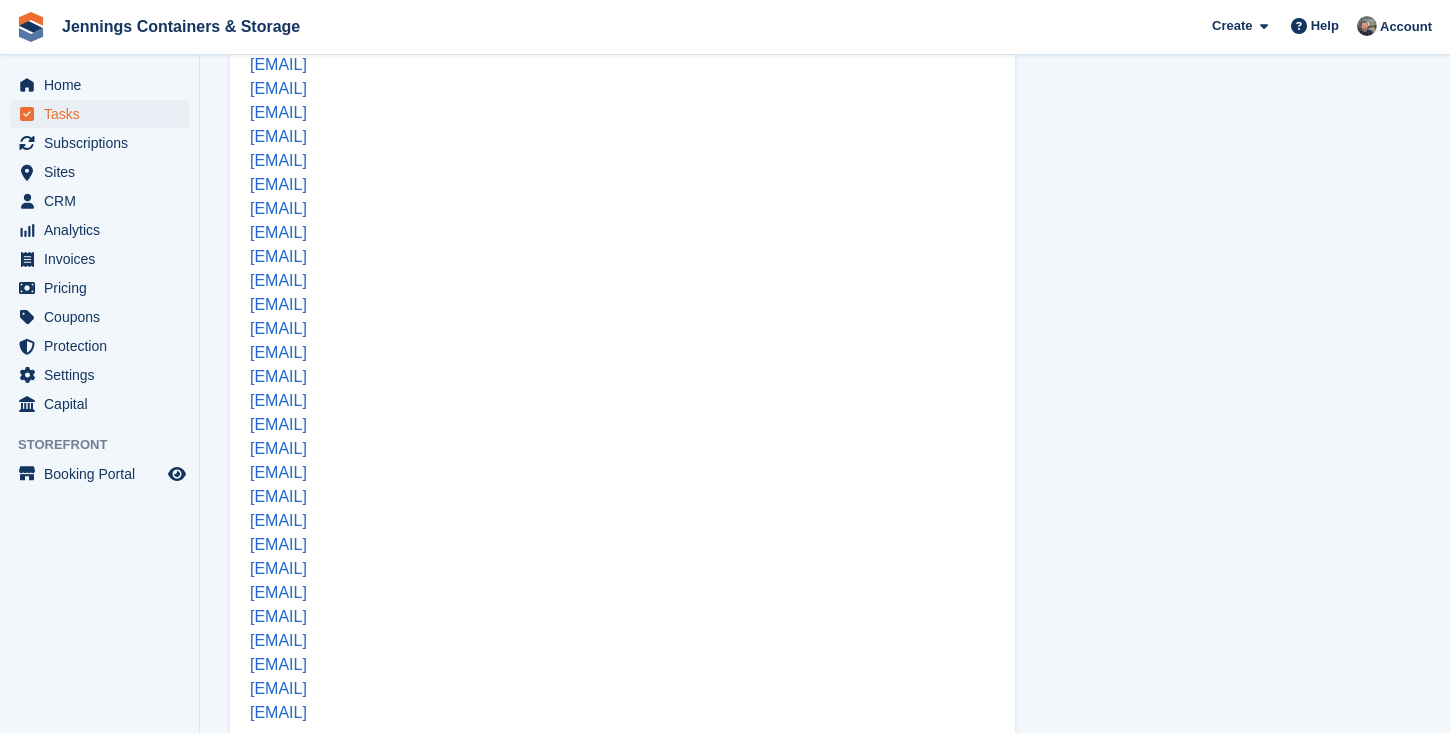 scroll, scrollTop: 867, scrollLeft: 0, axis: vertical 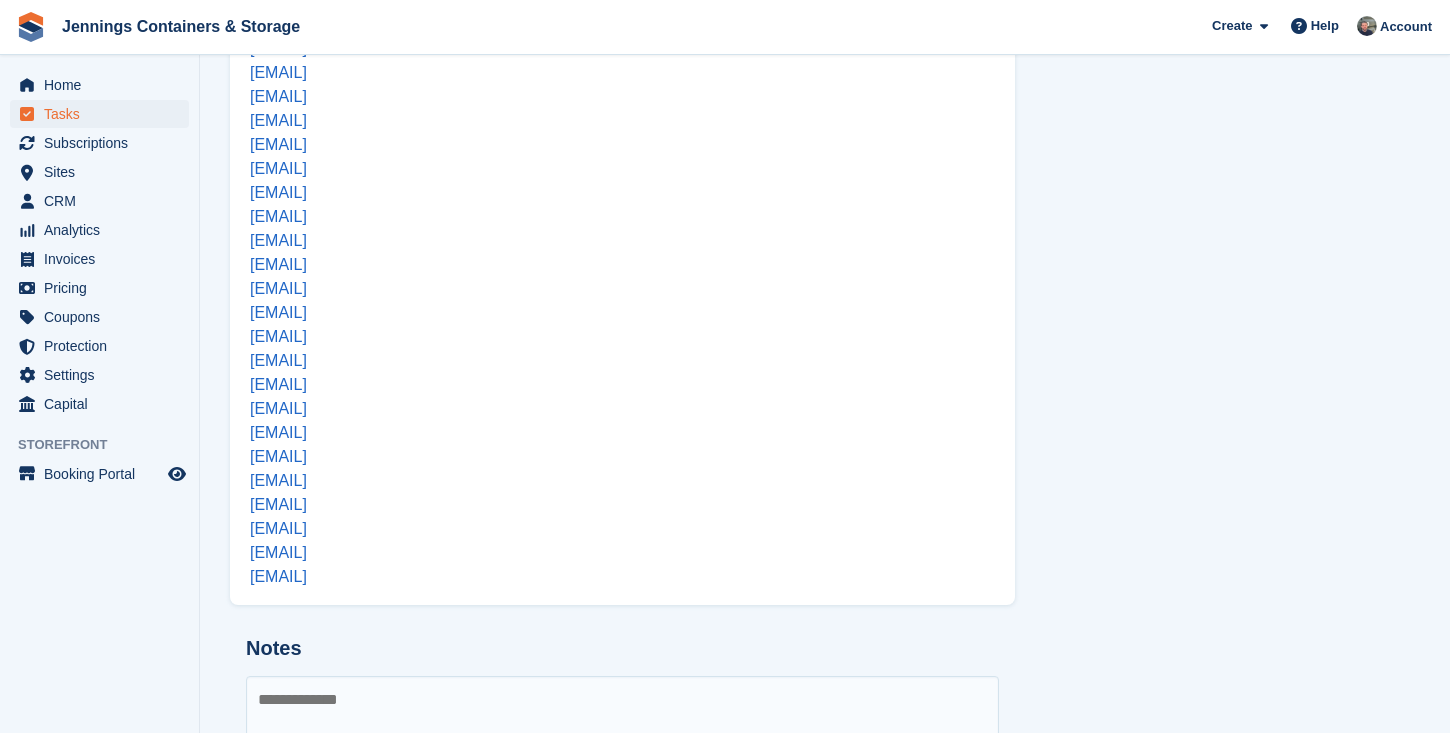 drag, startPoint x: 467, startPoint y: 573, endPoint x: 466, endPoint y: 557, distance: 16.03122 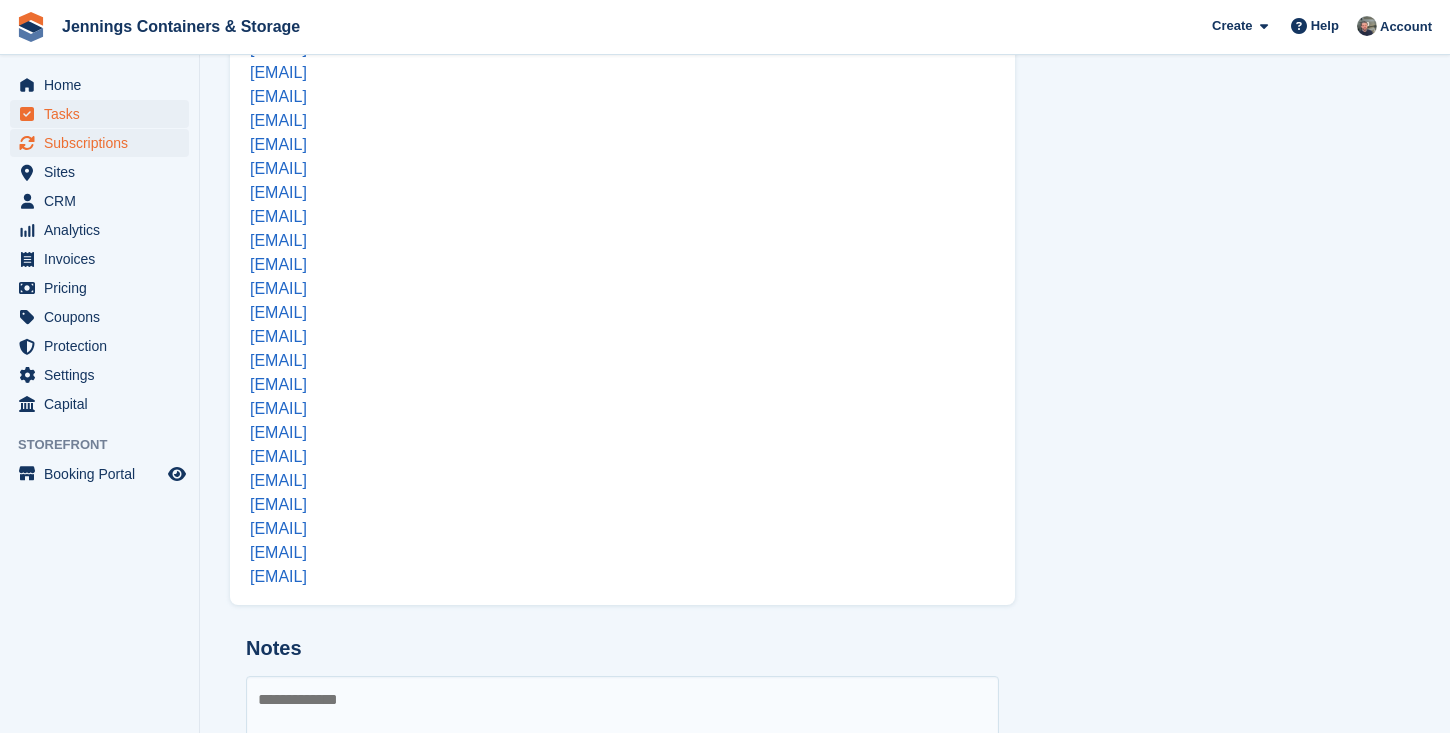 click on "Subscriptions" at bounding box center [104, 143] 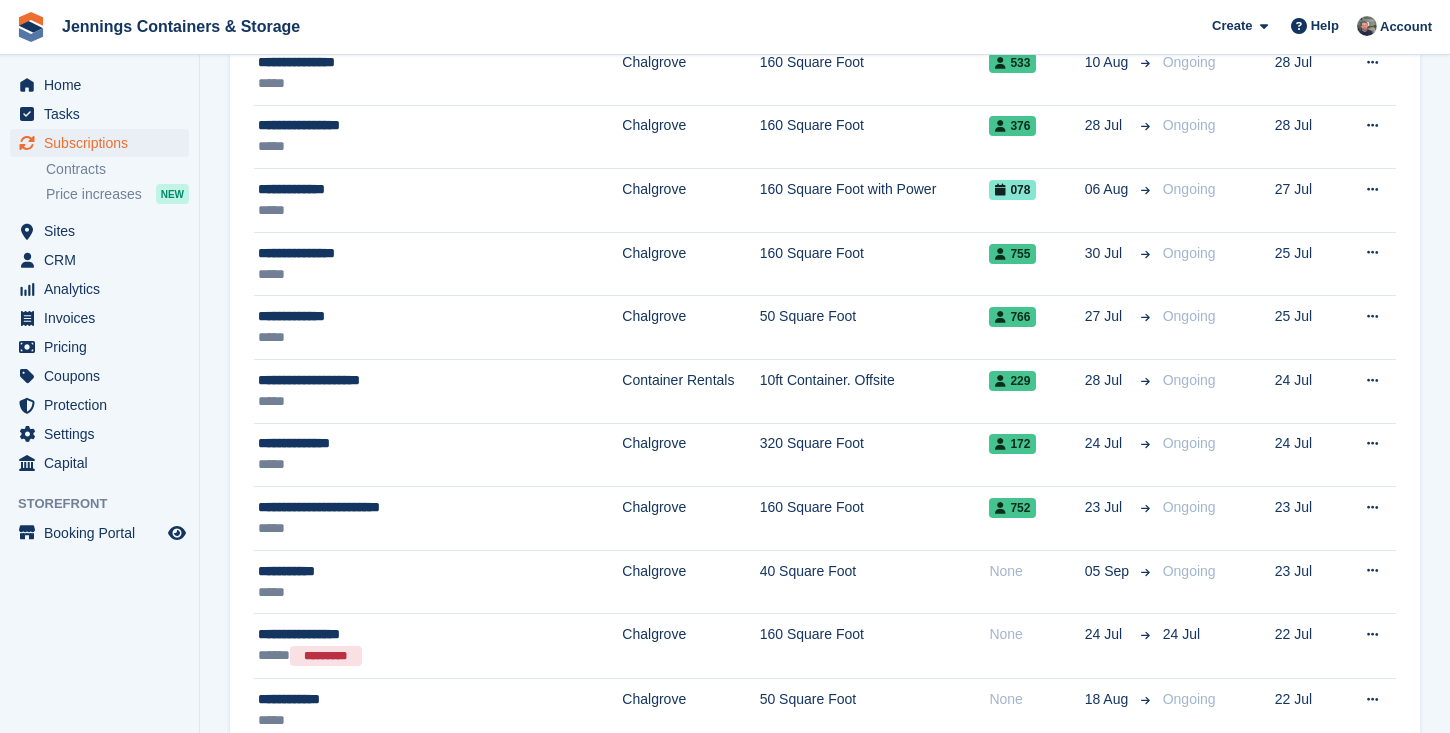 scroll, scrollTop: 0, scrollLeft: 0, axis: both 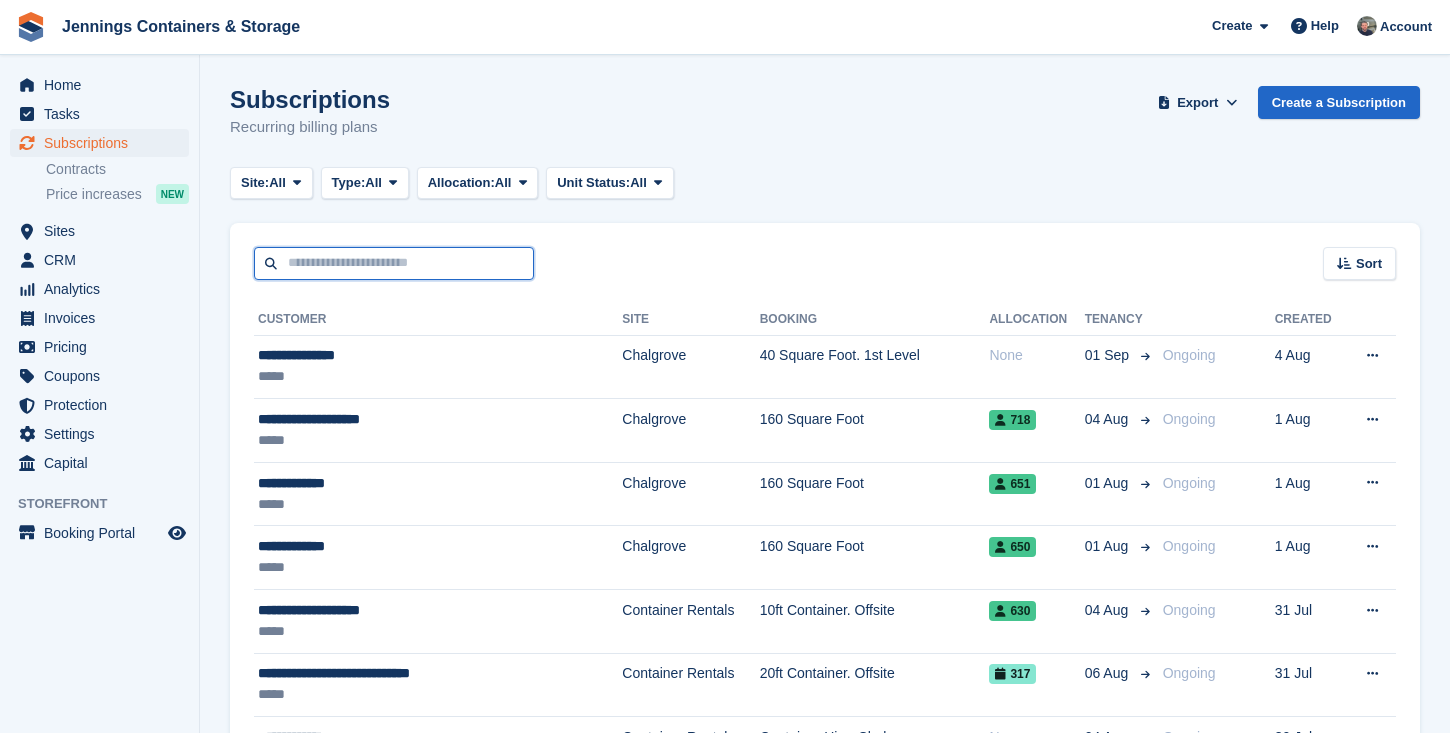 click at bounding box center (394, 263) 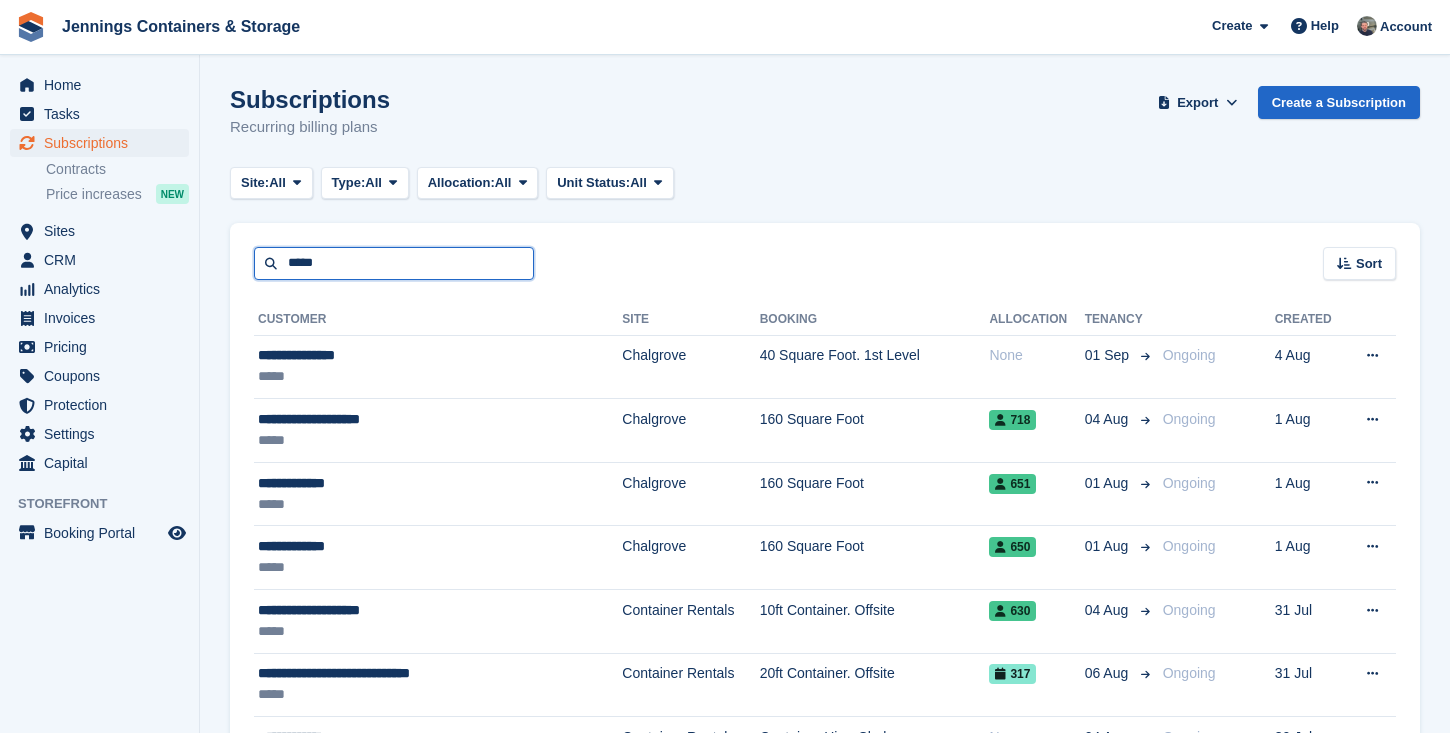 type on "*****" 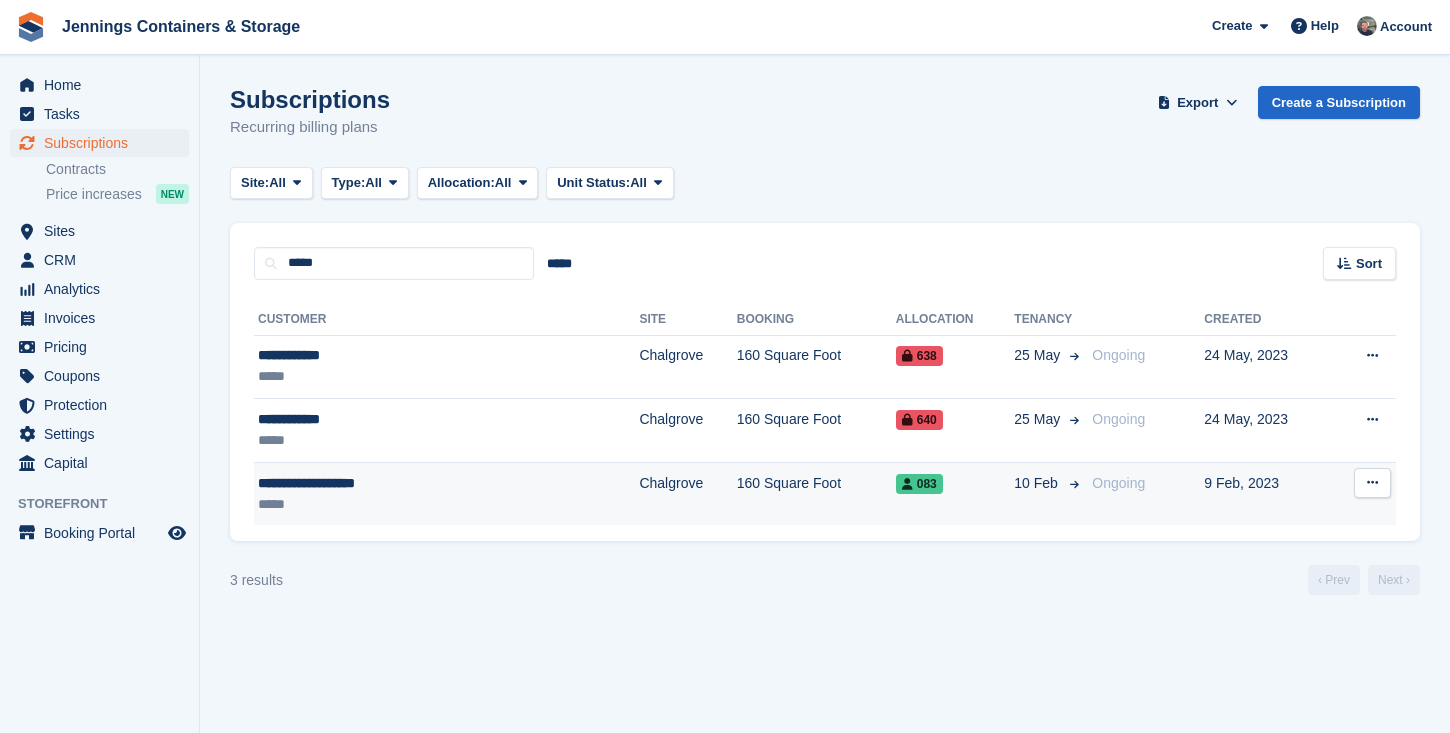 click on "**********" at bounding box center (382, 483) 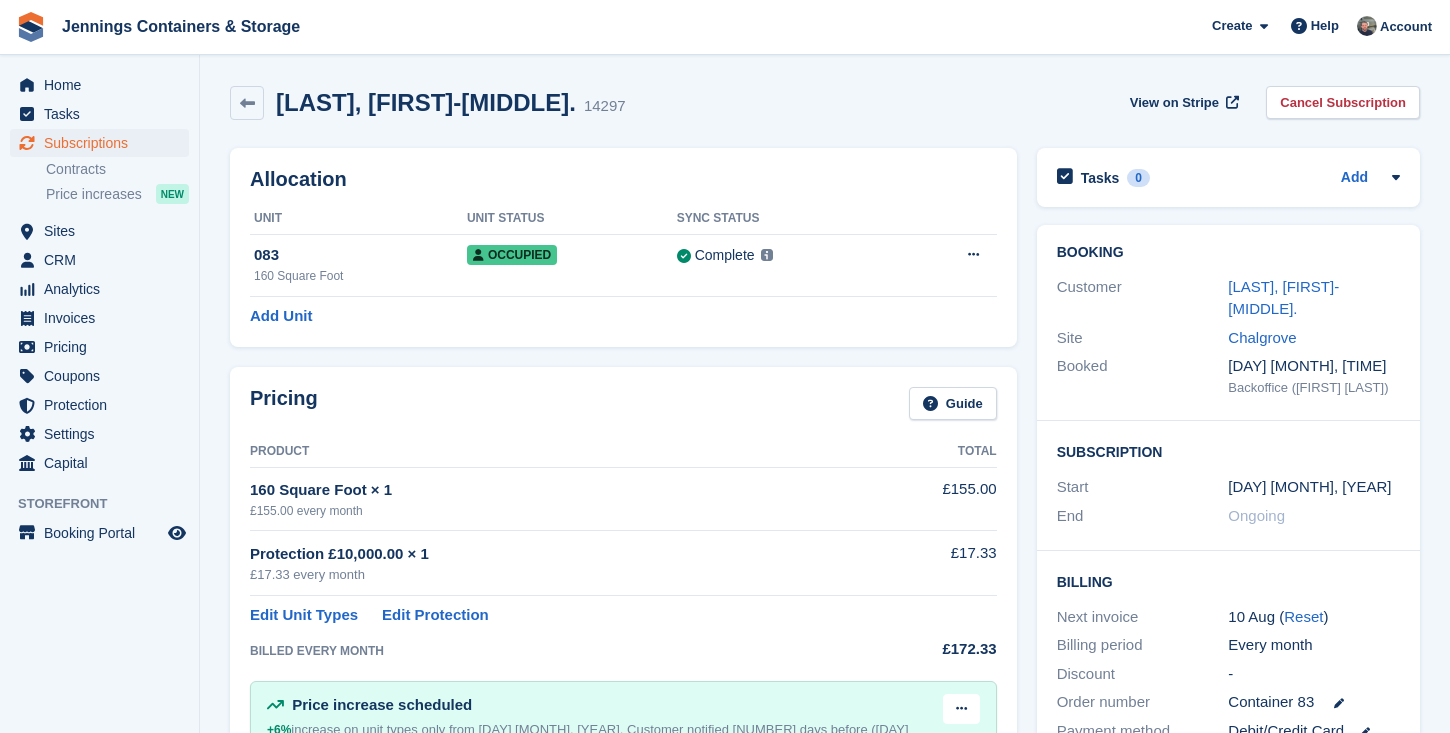 click on "[LAST], [FIRST]-[MIDDLE]." at bounding box center [1283, 298] 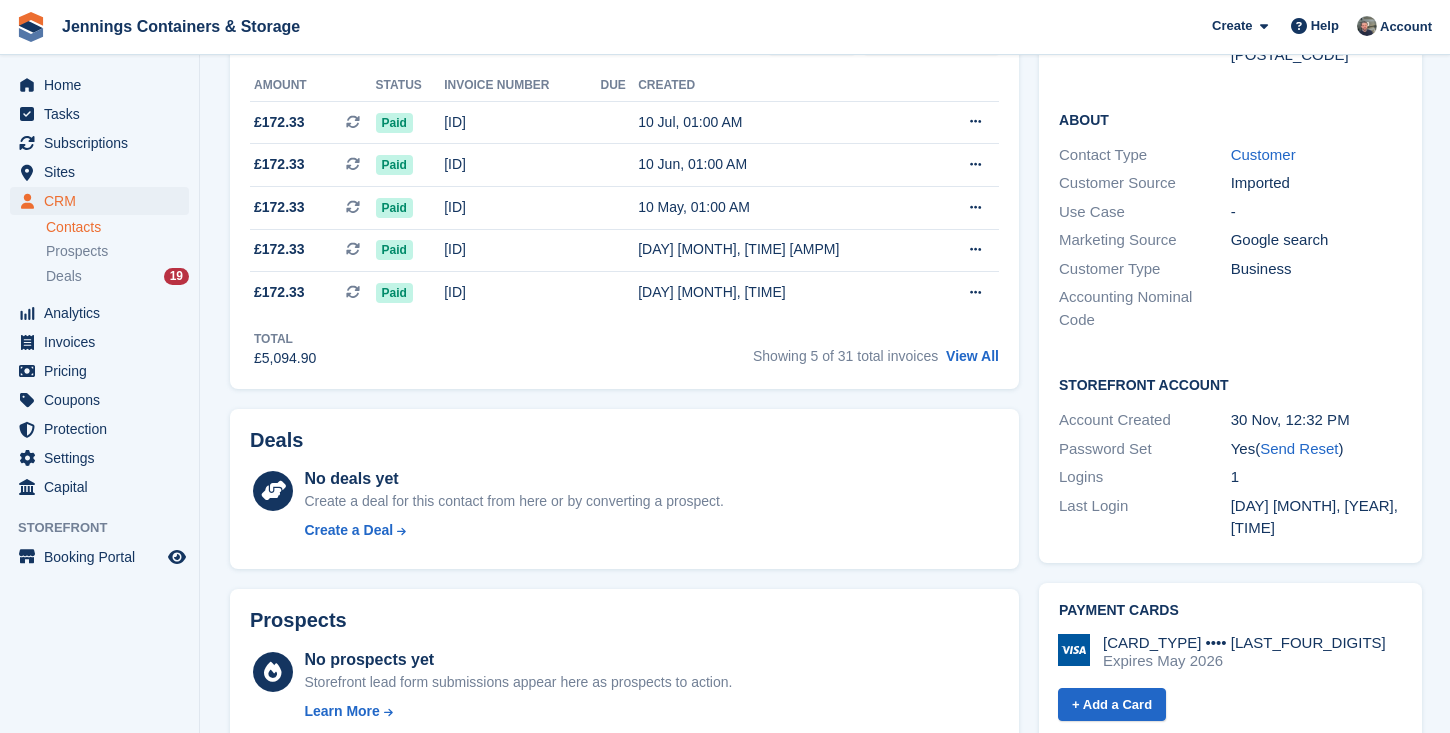 scroll, scrollTop: 904, scrollLeft: 0, axis: vertical 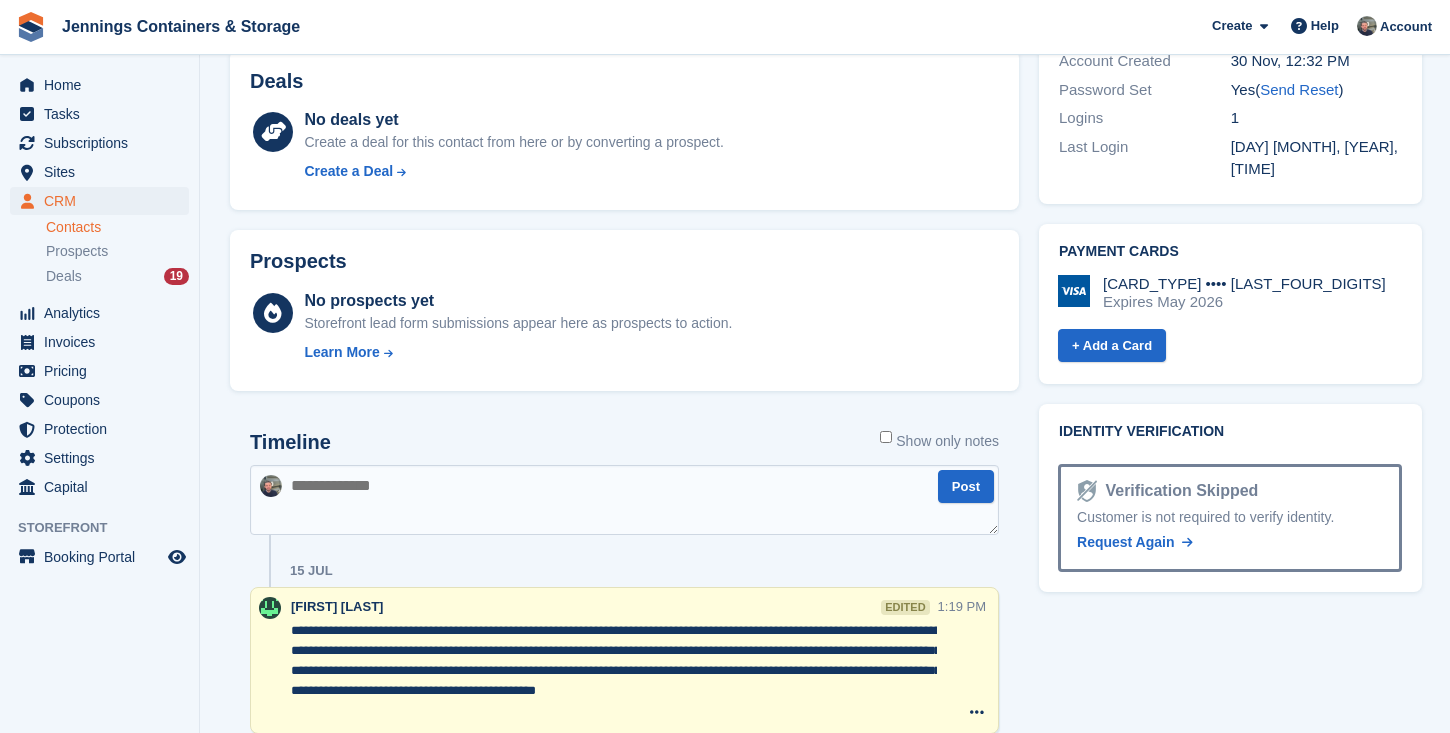 click at bounding box center (624, 500) 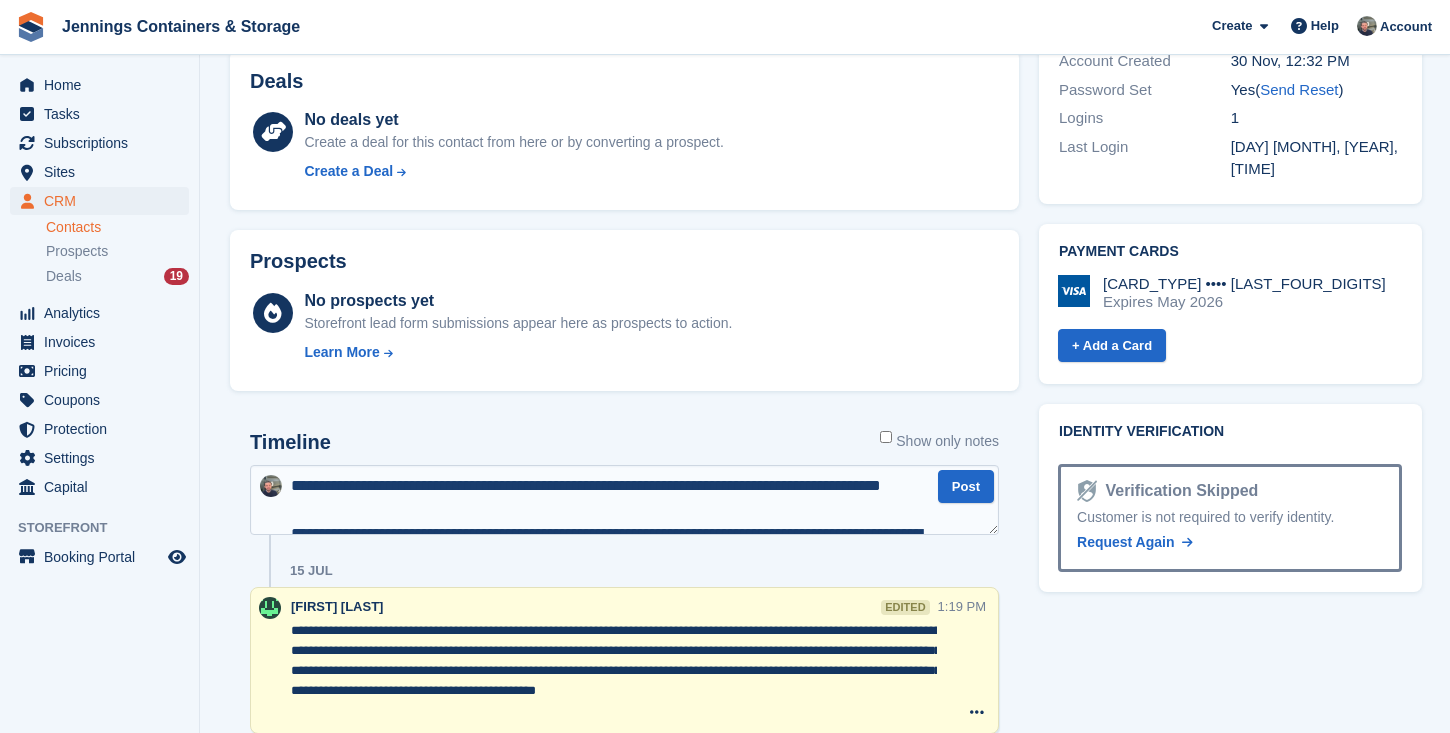 scroll, scrollTop: 1224, scrollLeft: 0, axis: vertical 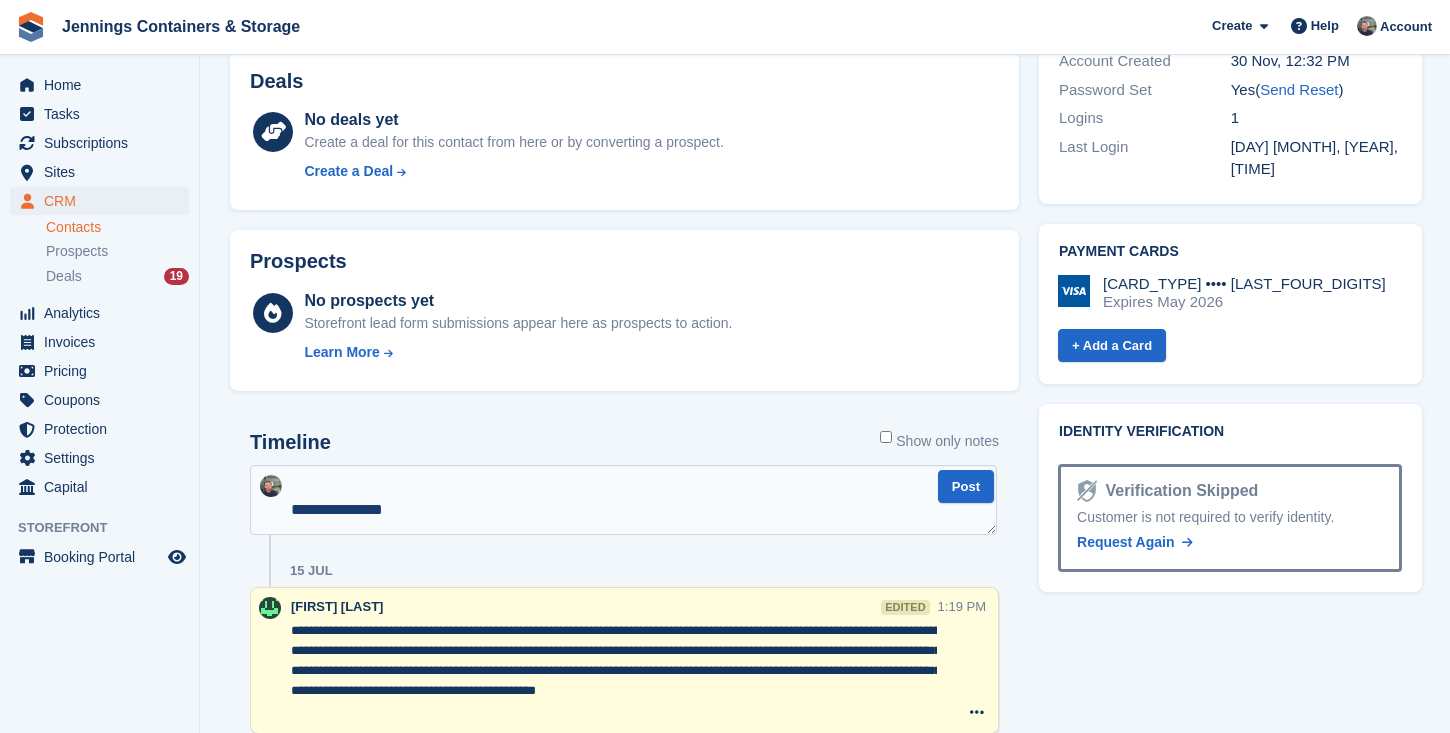 type 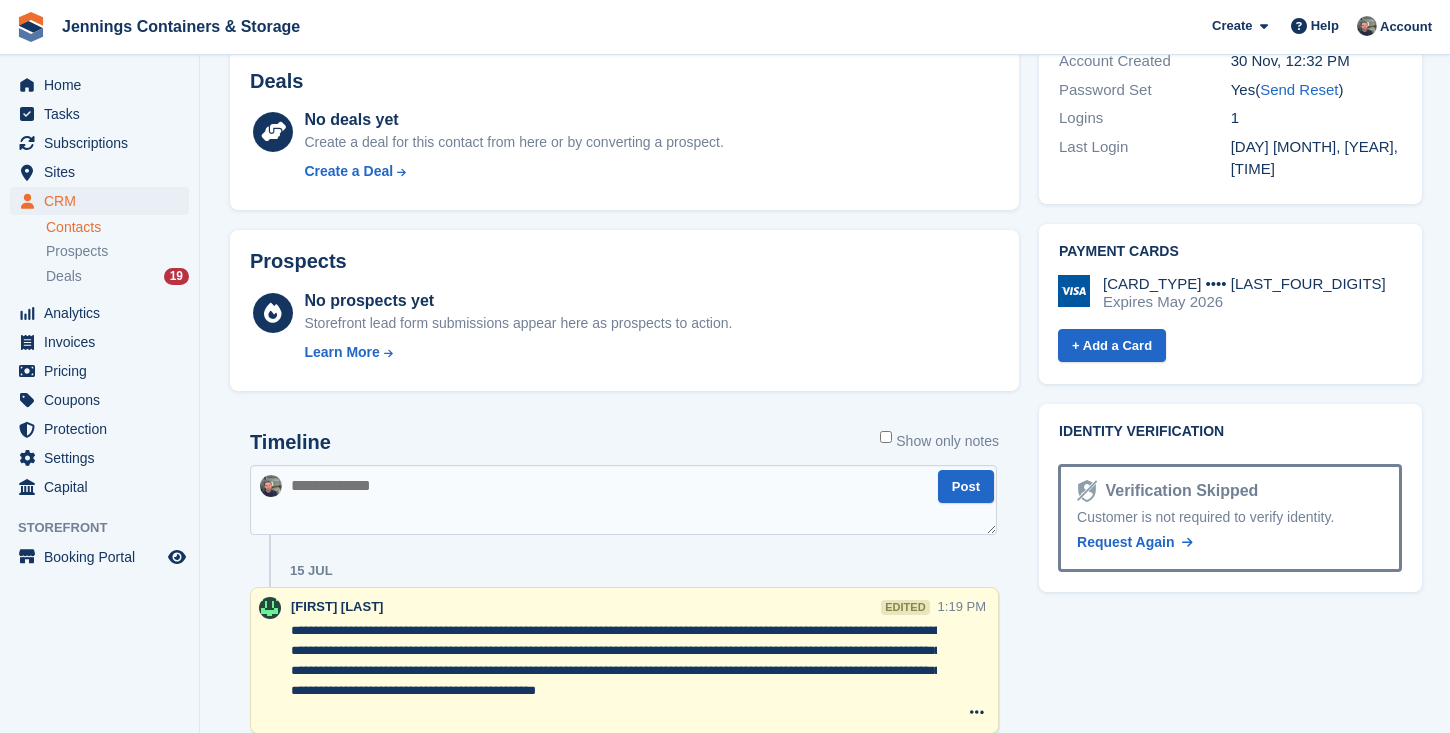 scroll, scrollTop: 0, scrollLeft: 0, axis: both 